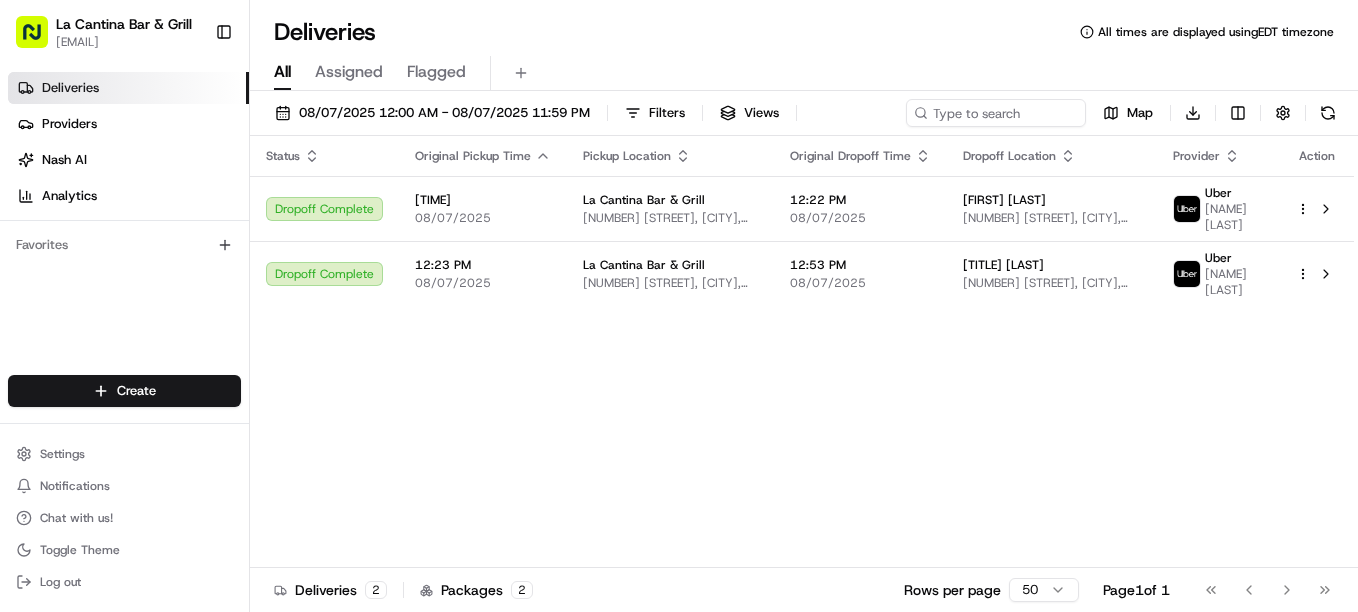 scroll, scrollTop: 0, scrollLeft: 0, axis: both 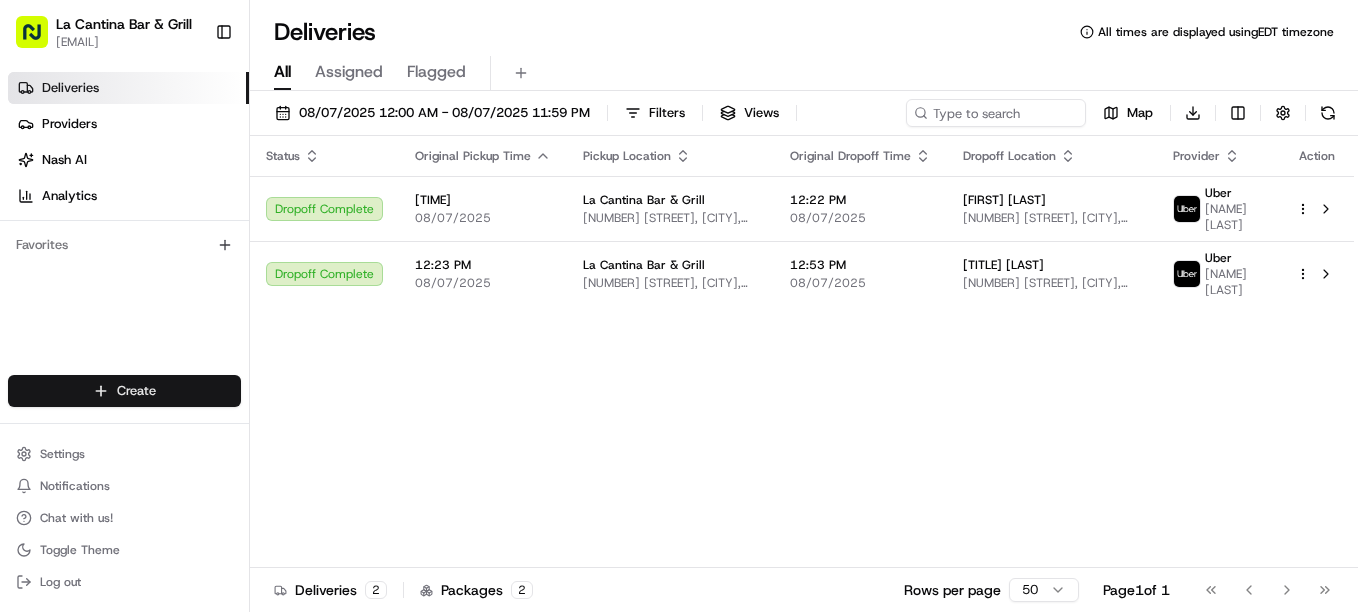 click on "La Cantina Bar & Grill [EMAIL] Toggle Sidebar Deliveries Providers Nash AI Analytics Favorites Main Menu Members & Organization Organization Users Roles Preferences Customization Tracking Orchestration Automations Dispatch Strategy Locations Pickup Locations Dropoff Locations Billing Billing Refund Requests Integrations Notification Triggers Webhooks API Keys Request Logs Create Settings Notifications Chat with us! Toggle Theme Log out Deliveries All times are displayed using EDT timezone All Assigned Flagged [DATE] [TIME] - [DATE] [TIME] Filters Views Map Download Status Original Pickup Time Pickup Location Original Dropoff Time Dropoff Location Provider Action Dropoff Complete [TIME] [DATE] La Cantina Bar & Grill [NUMBER] [STREET], [CITY], [STATE], [COUNTRY] [TIME] [DATE] [NAME] [NUMBER] [STREET], [CITY], [STATE], [COUNTRY] Uber [NAME] Dropoff Complete [TIME] [DATE] La Cantina Bar & Grill [NUMBER] [STREET], [CITY], [STATE], [COUNTRY] Uber" at bounding box center (679, 306) 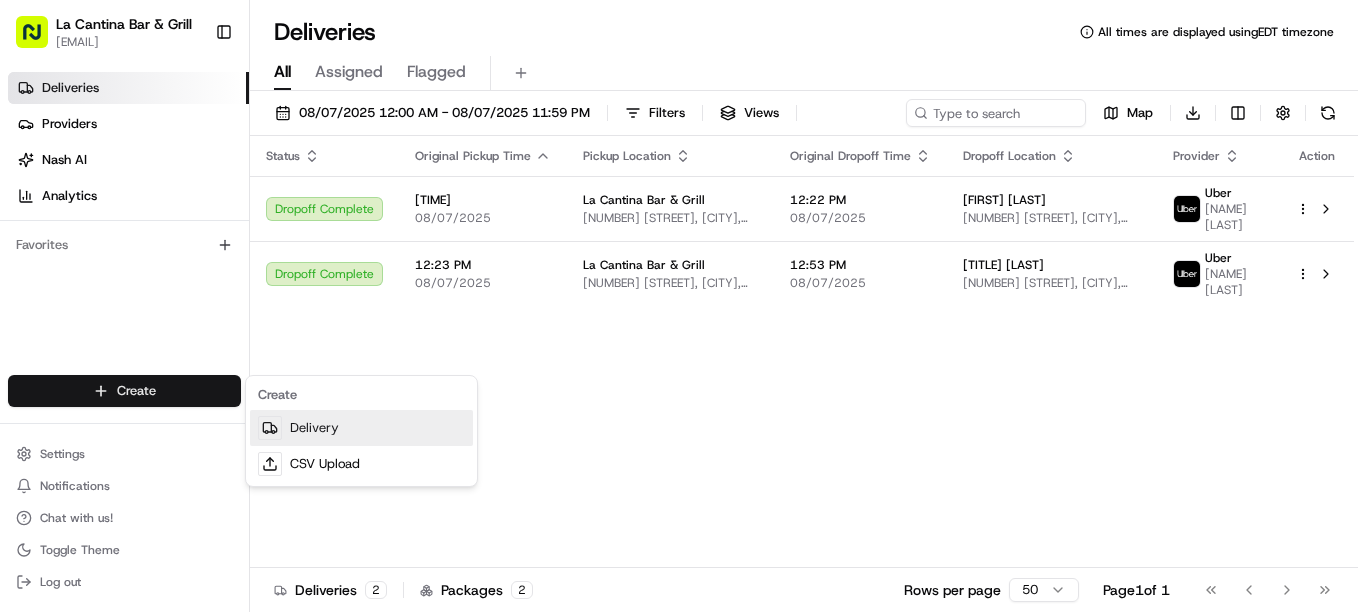 click on "Delivery" at bounding box center (361, 428) 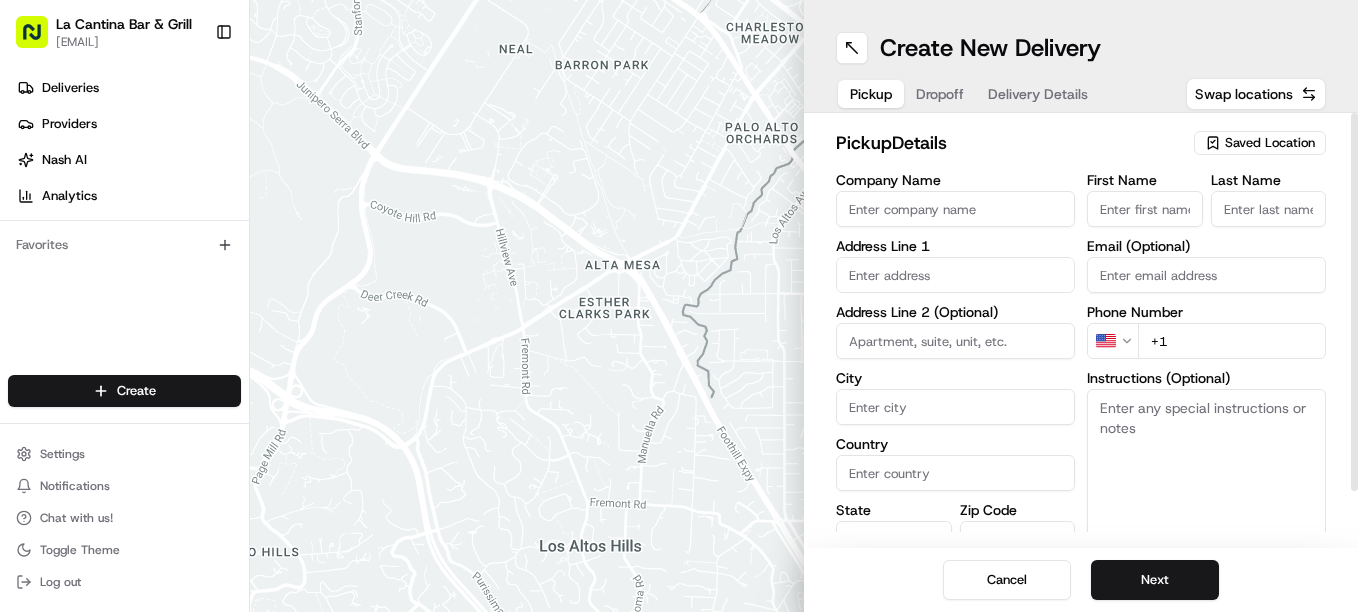 click on "Company Name" at bounding box center [955, 209] 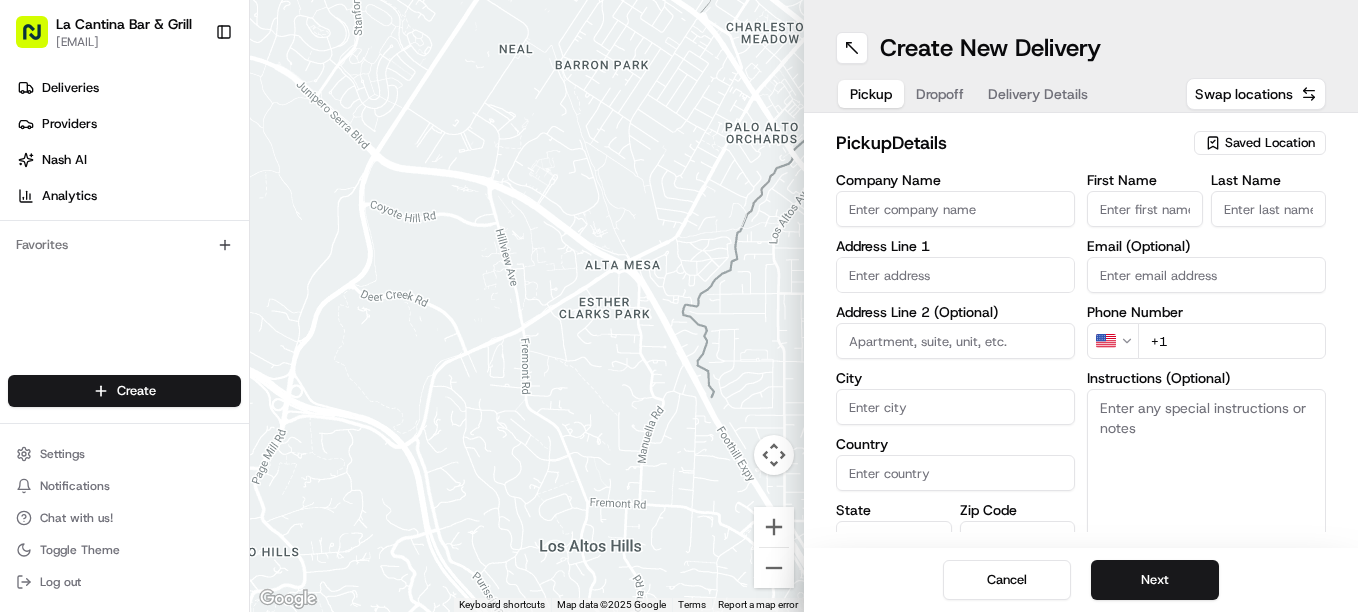 type on "La Cantina Bar & Grill" 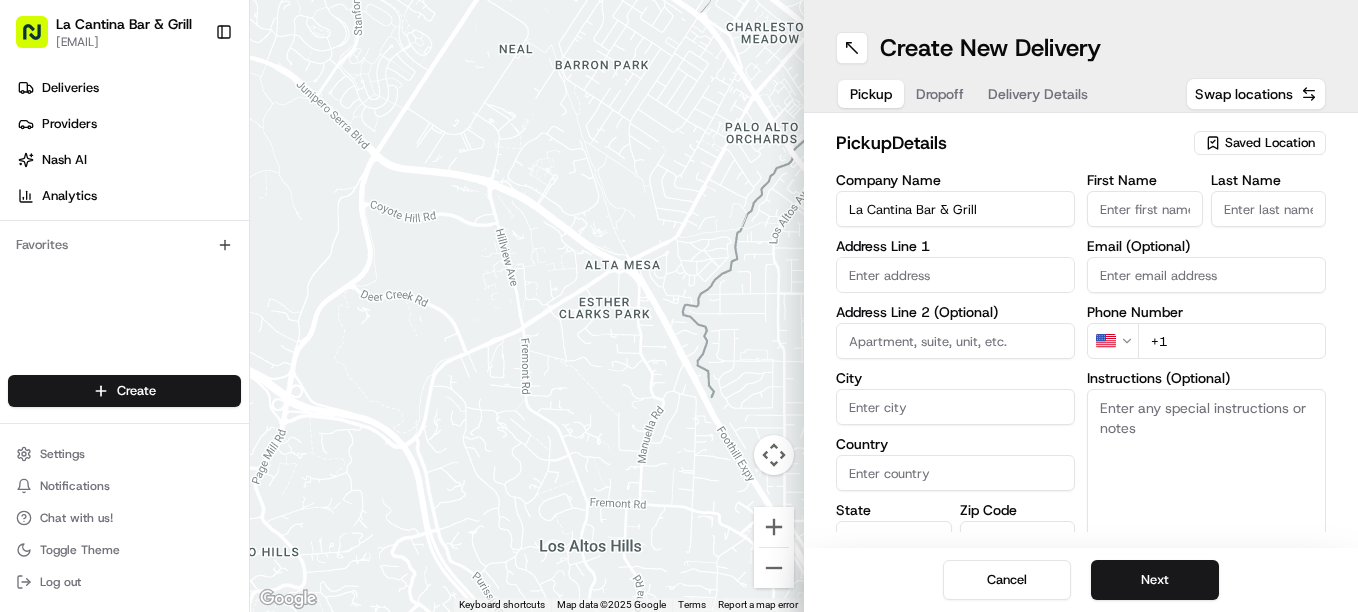 type on "[NUMBER] [STREET]" 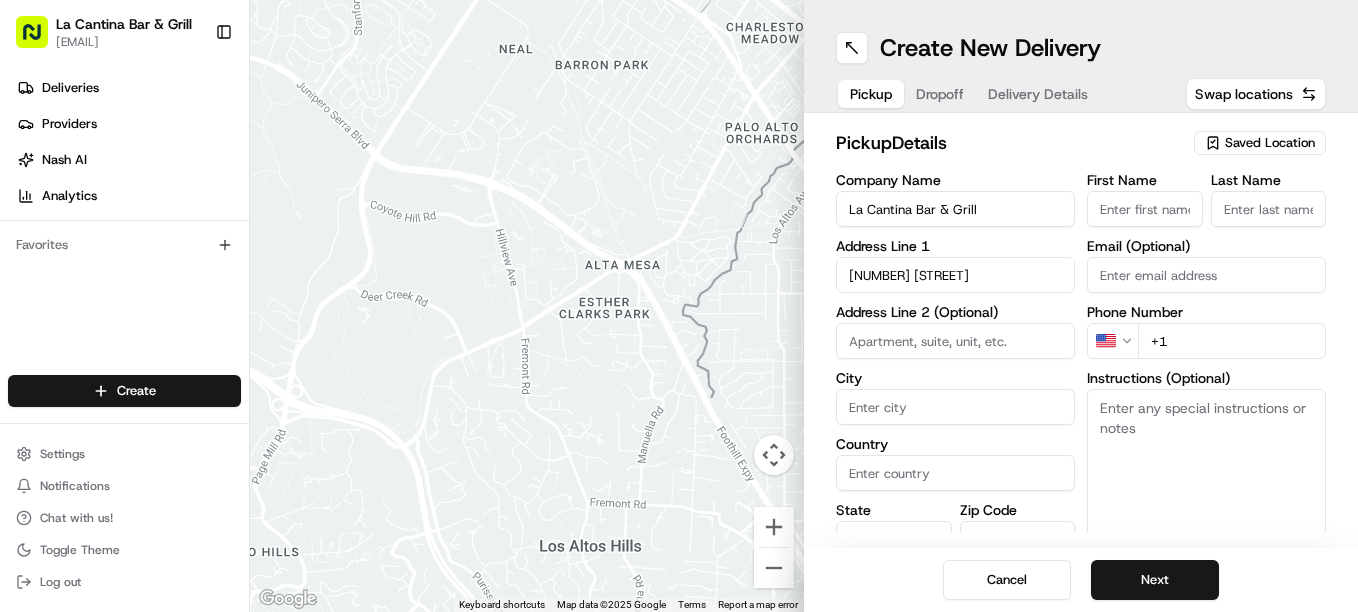 type on "Plainfield" 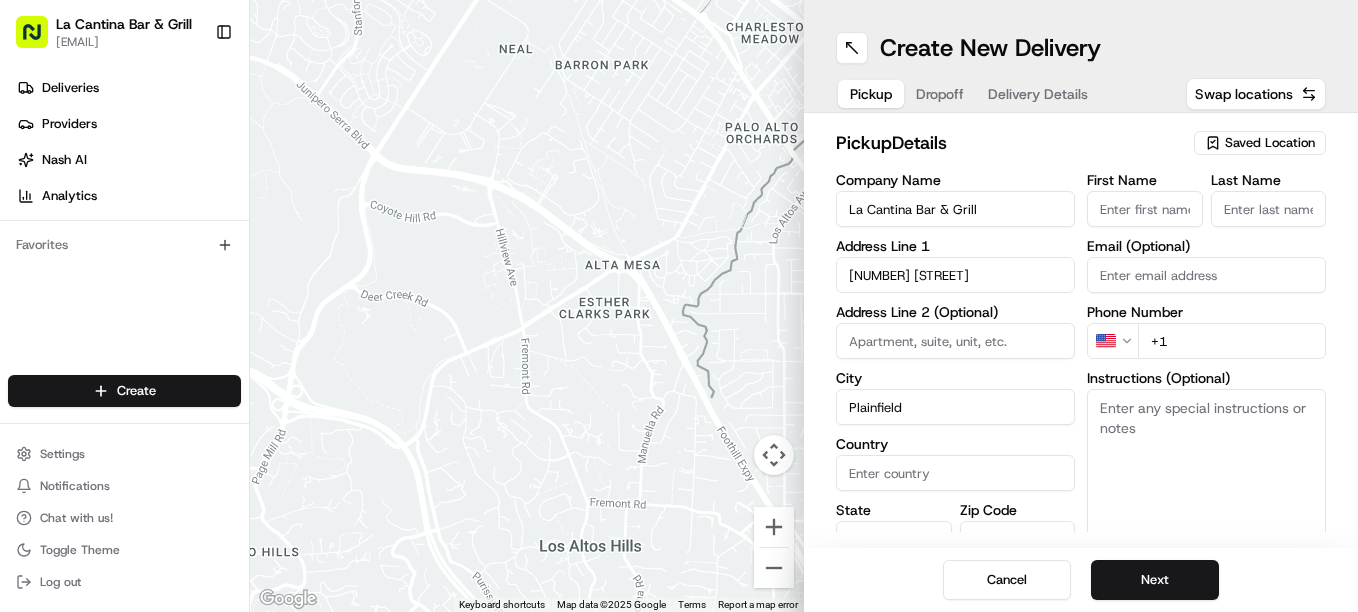 type on "United States" 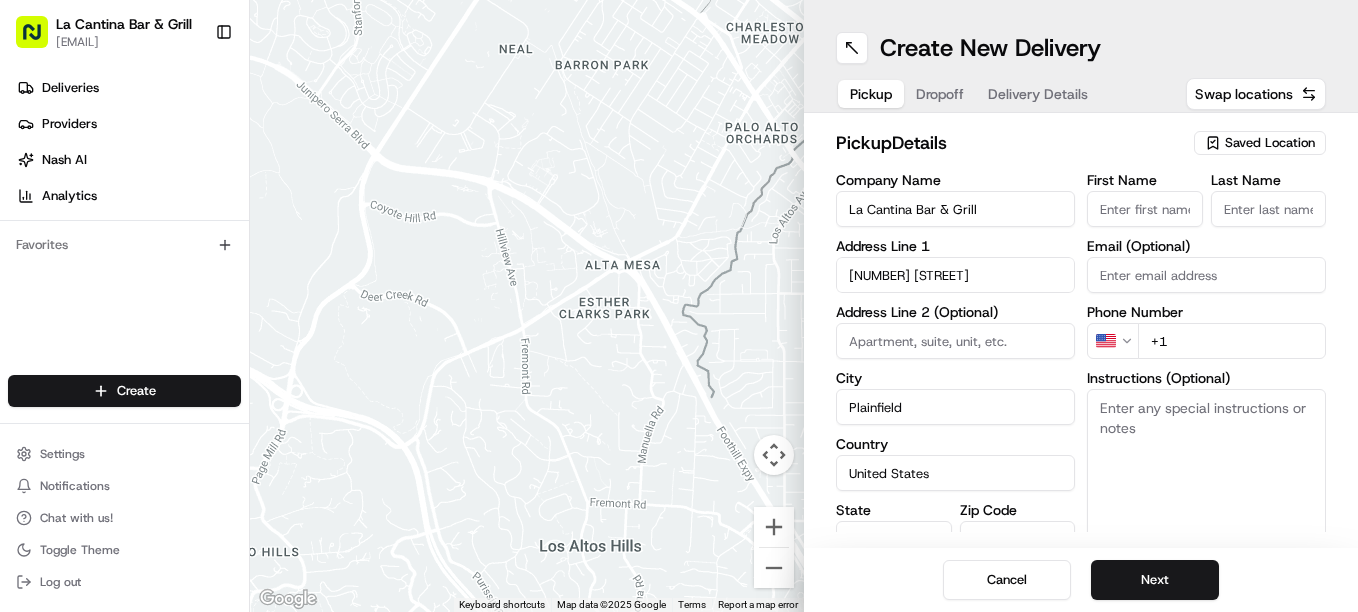 type on "CT" 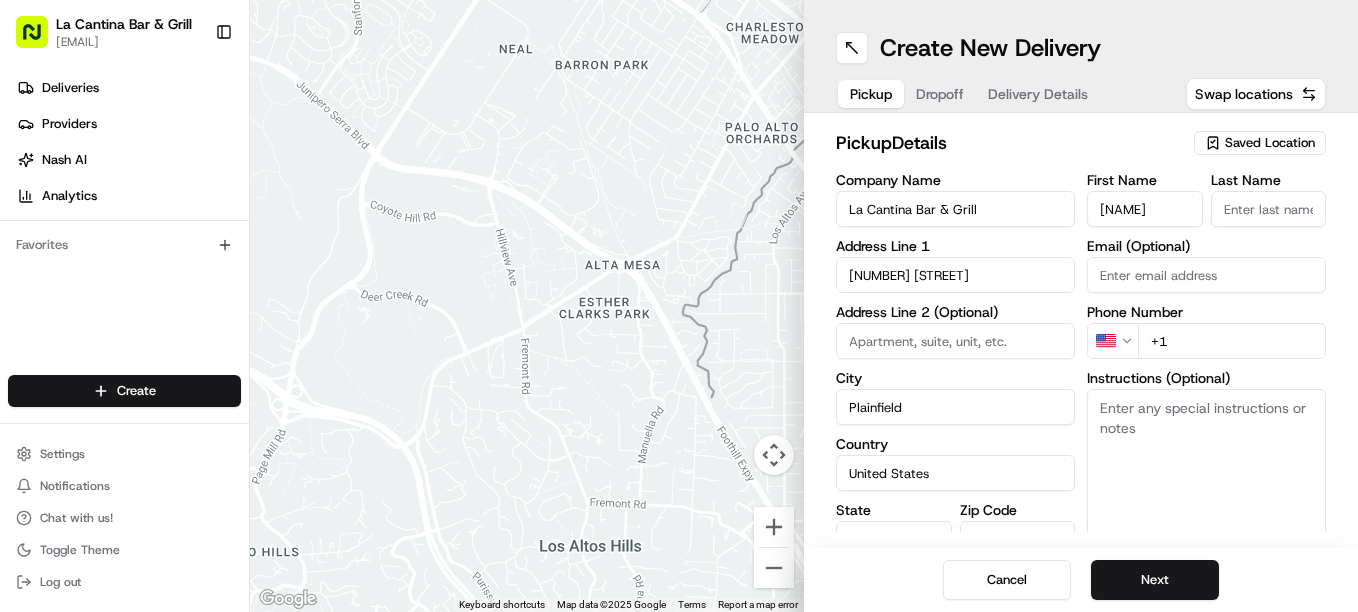 type on "[LAST]" 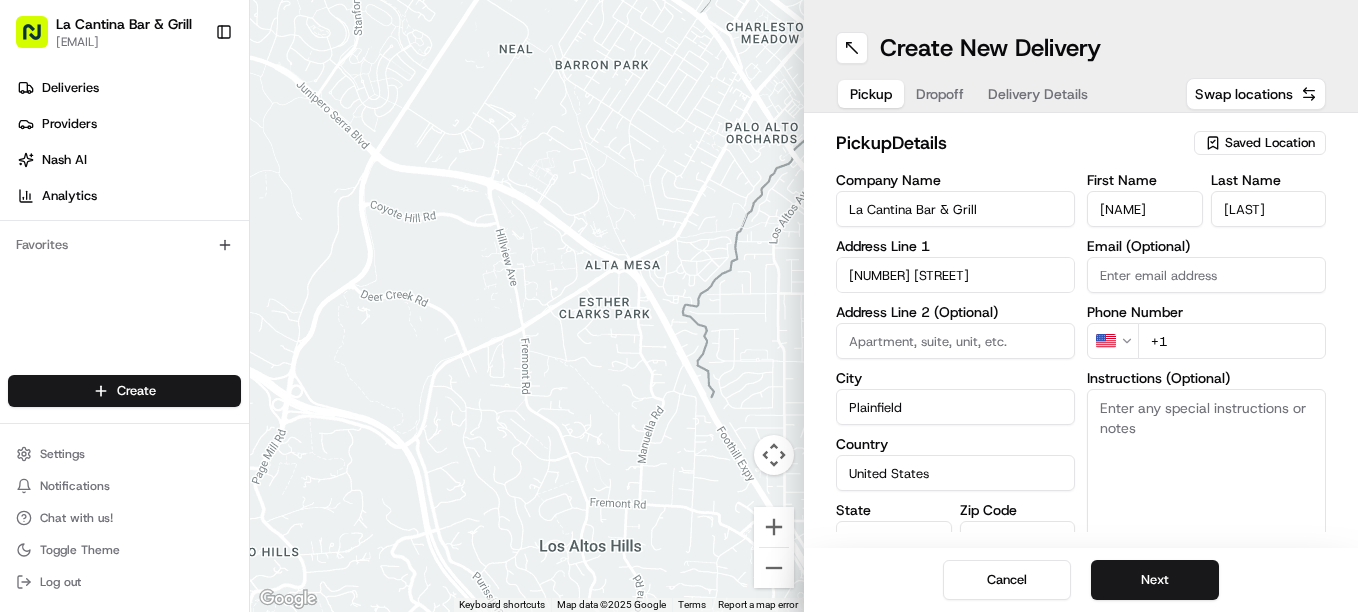 type on "[EMAIL]" 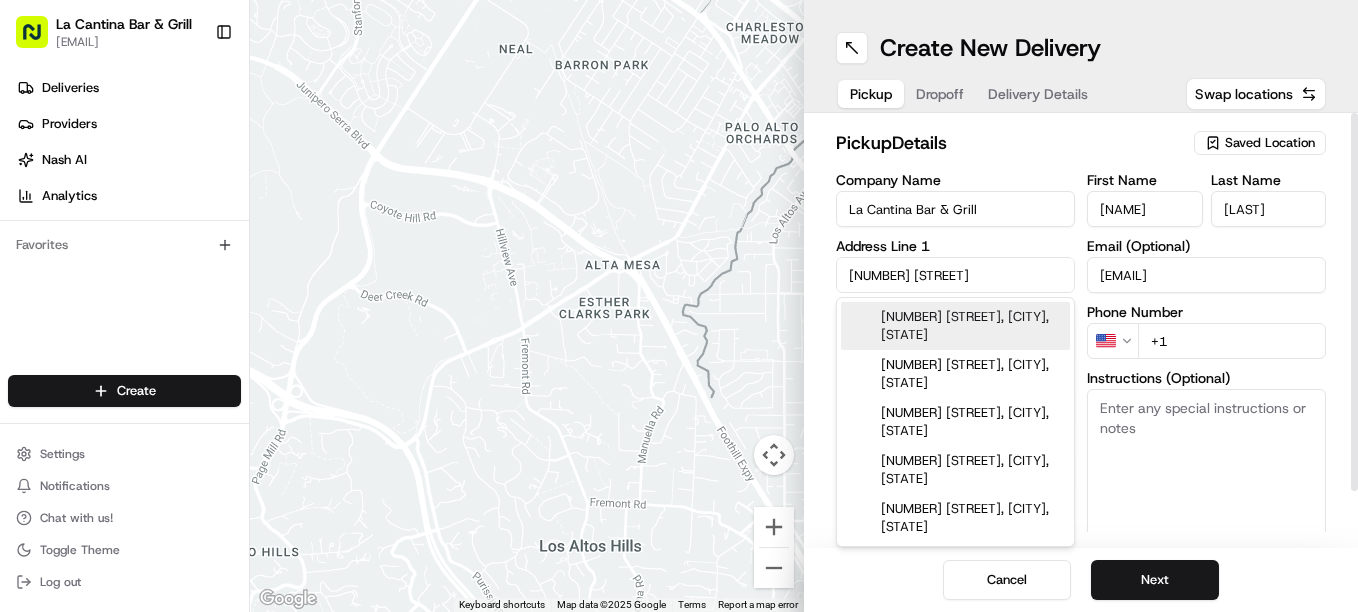 click on "Phone Number US +1" at bounding box center [1206, 332] 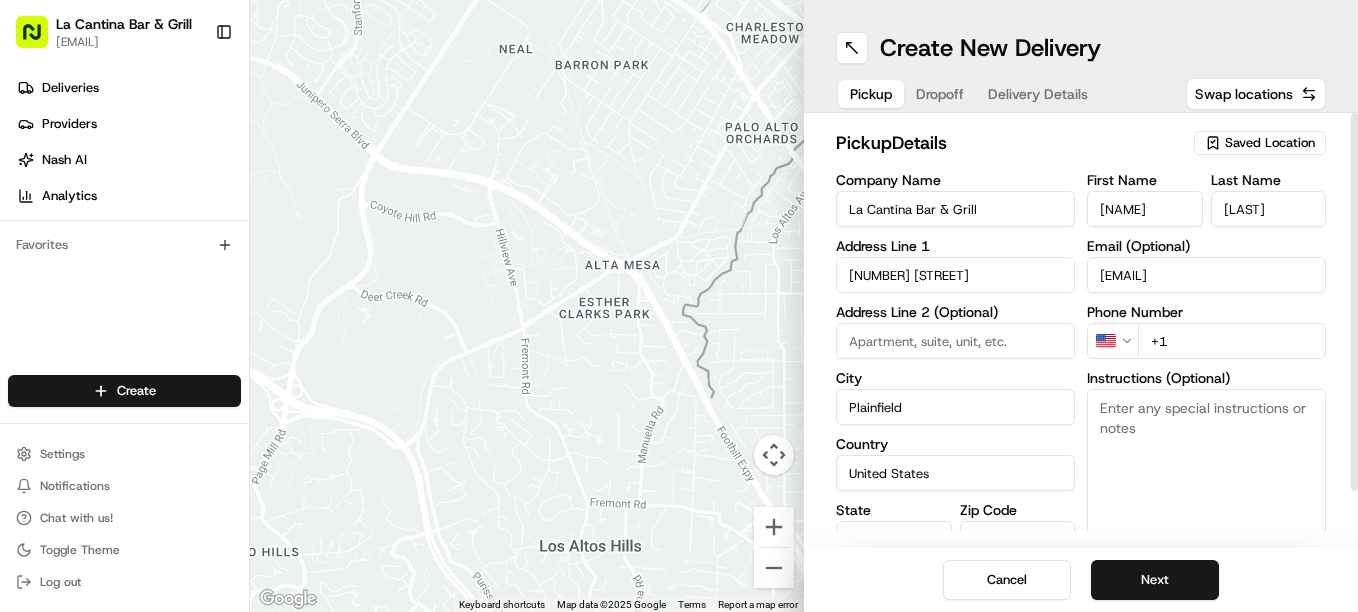 click on "+1" at bounding box center (1232, 341) 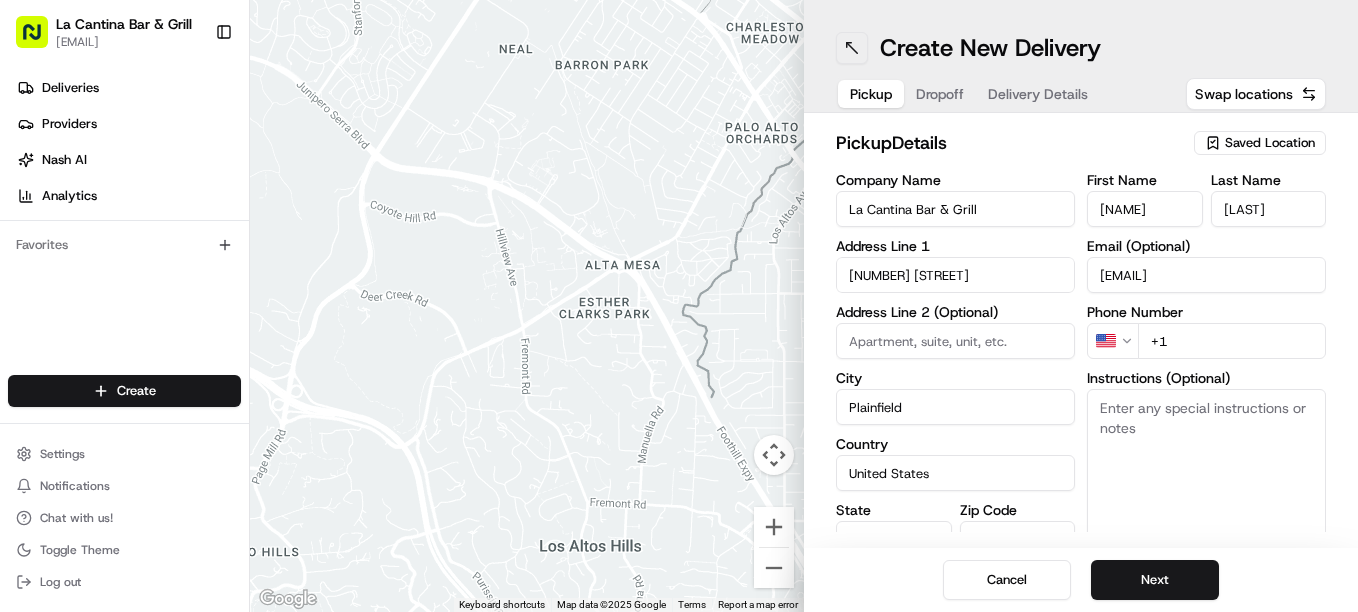 click at bounding box center (852, 48) 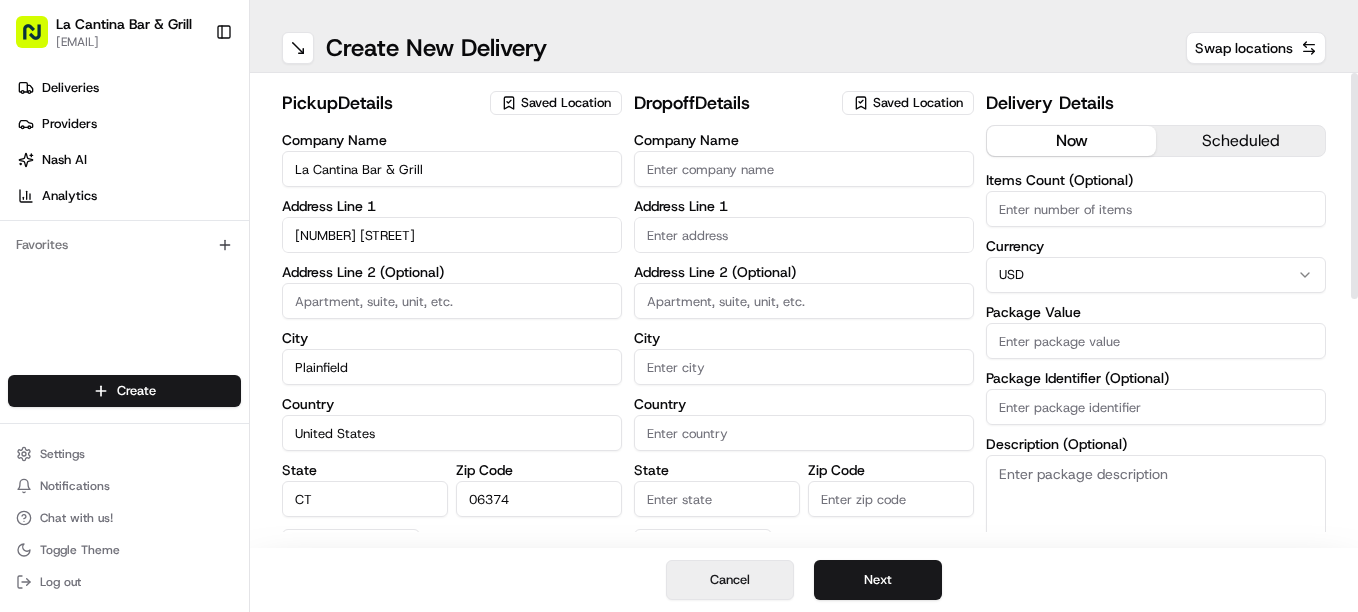 click on "Cancel" at bounding box center [730, 580] 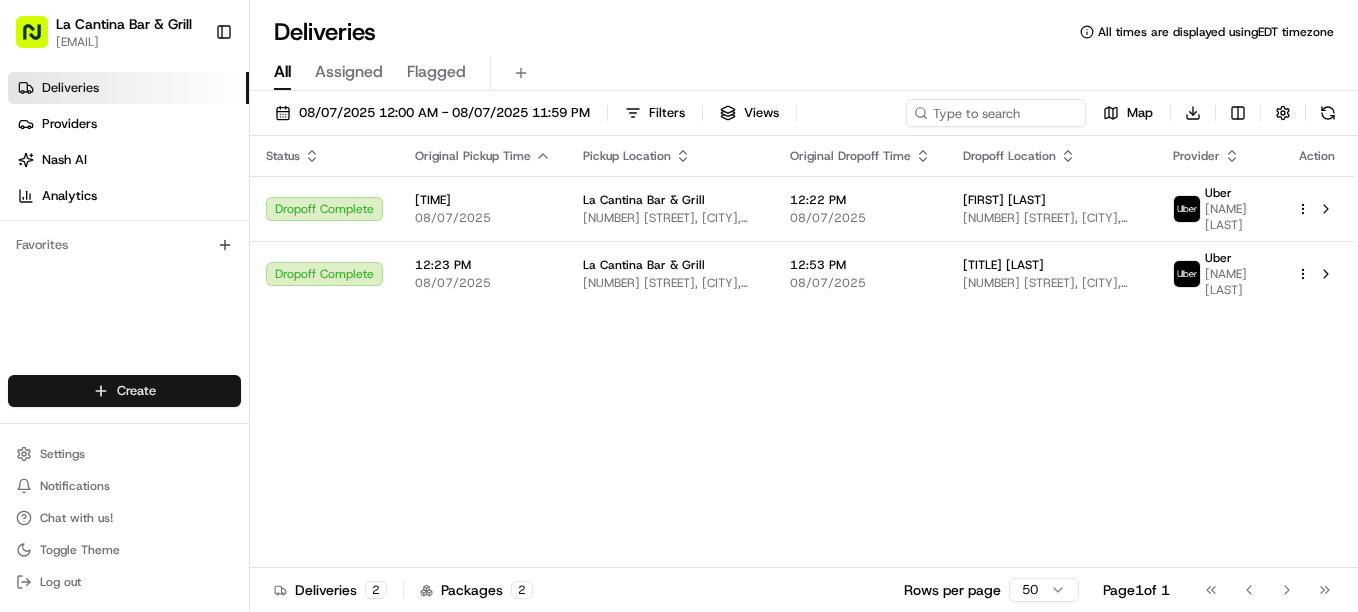click on "La Cantina Bar & Grill [EMAIL] Toggle Sidebar Deliveries Providers Nash AI Analytics Favorites Main Menu Members & Organization Organization Users Roles Preferences Customization Tracking Orchestration Automations Dispatch Strategy Locations Pickup Locations Dropoff Locations Billing Billing Refund Requests Integrations Notification Triggers Webhooks API Keys Request Logs Create Settings Notifications Chat with us! Toggle Theme Log out Deliveries All times are displayed using EDT timezone All Assigned Flagged [DATE] [TIME] - [DATE] [TIME] Filters Views Map Download Status Original Pickup Time Pickup Location Original Dropoff Time Dropoff Location Provider Action Dropoff Complete [TIME] [DATE] La Cantina Bar & Grill [NUMBER] [STREET], [CITY], [STATE], [COUNTRY] [TIME] [DATE] [NAME] [NUMBER] [STREET], [CITY], [STATE], [COUNTRY] Uber [NAME] Dropoff Complete [TIME] [DATE] La Cantina Bar & Grill [NUMBER] [STREET], [CITY], [STATE], [COUNTRY] Uber" at bounding box center (679, 306) 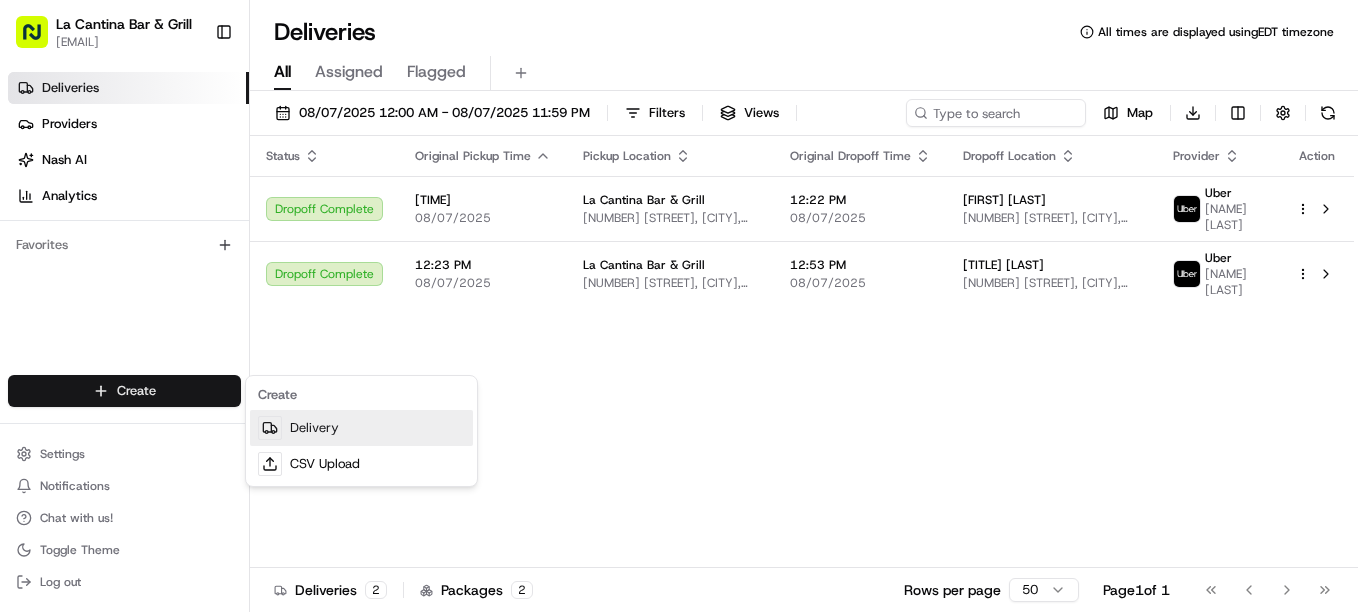 click on "Delivery" at bounding box center (361, 428) 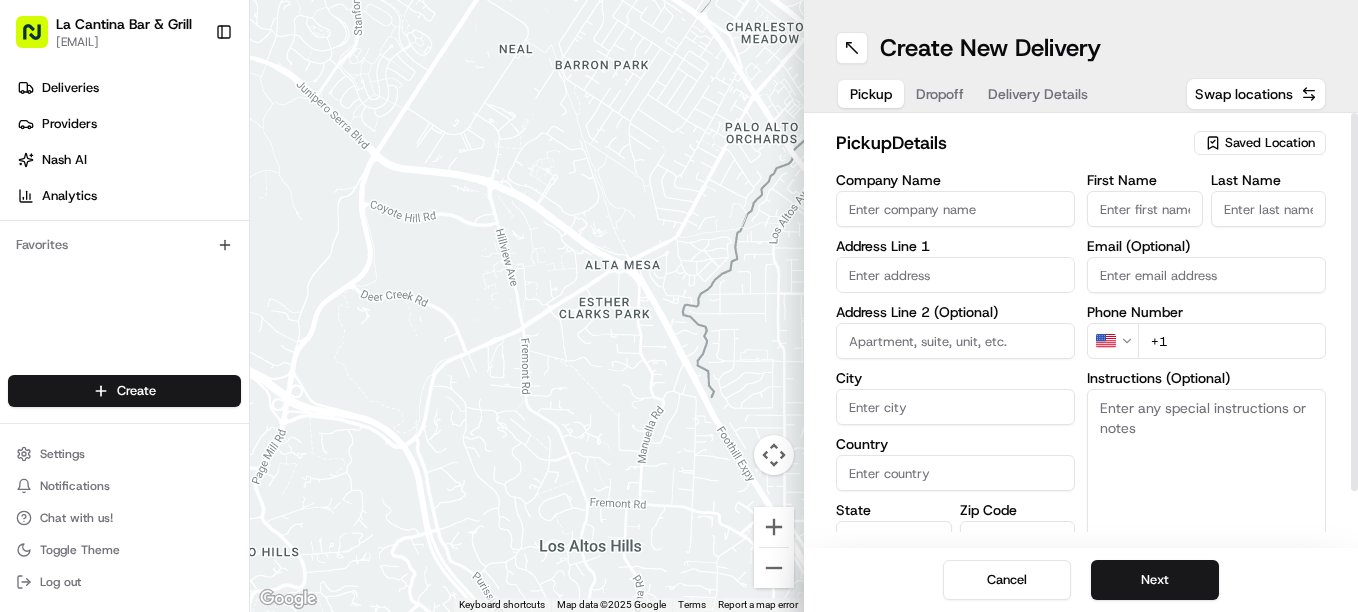 click on "Company Name" at bounding box center [955, 209] 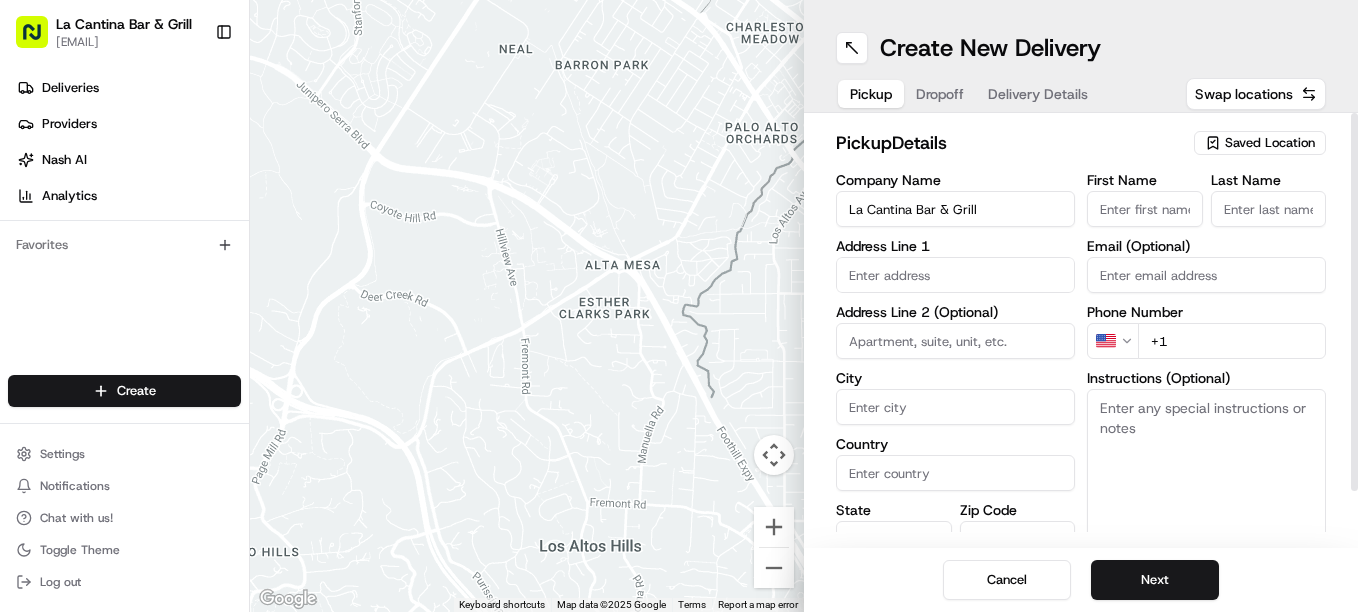 type on "[NUMBER] [STREET]" 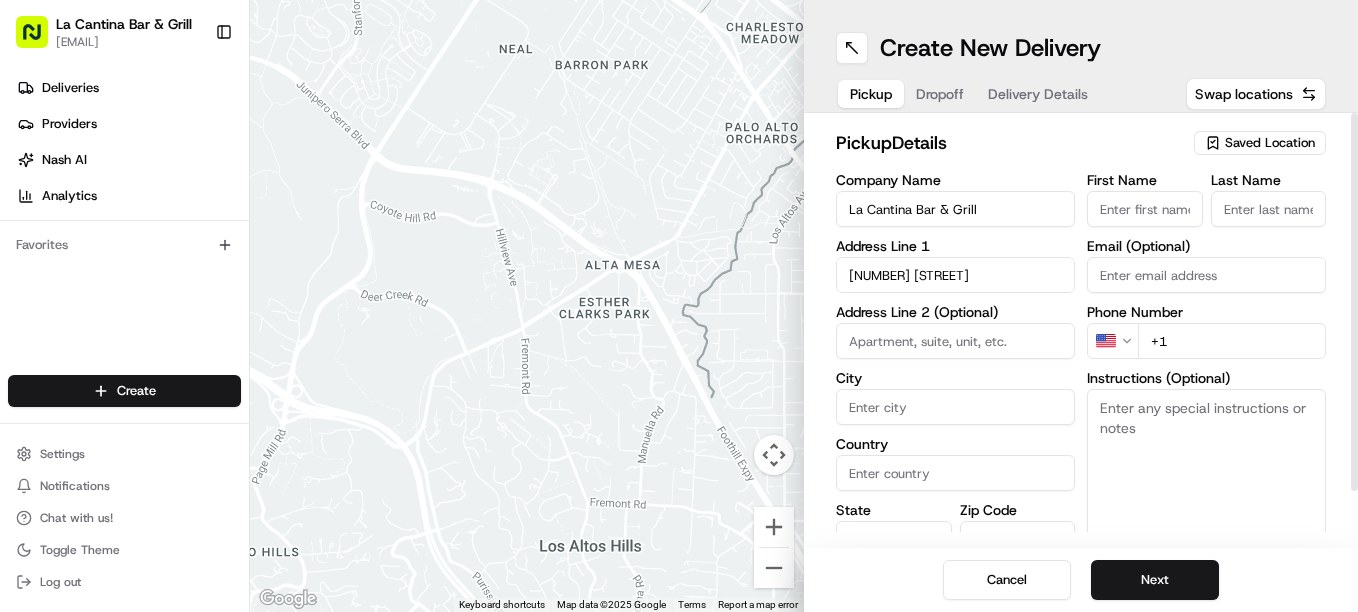 type on "Plainfield" 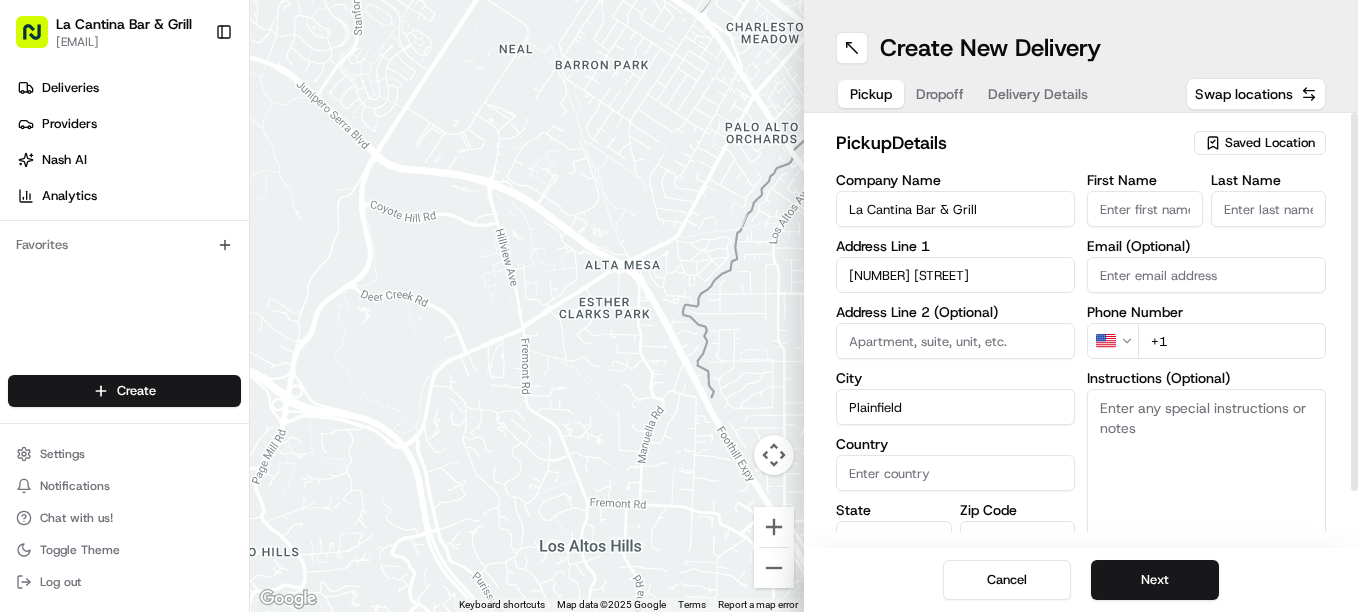 type on "United States" 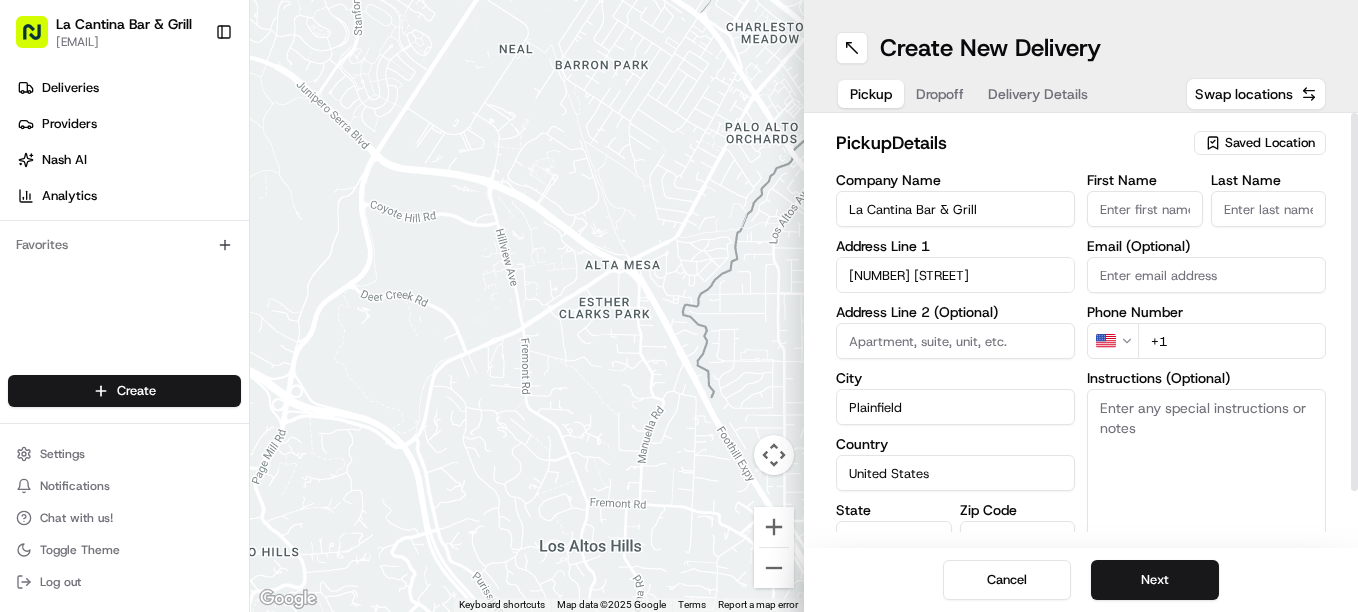 type on "CT" 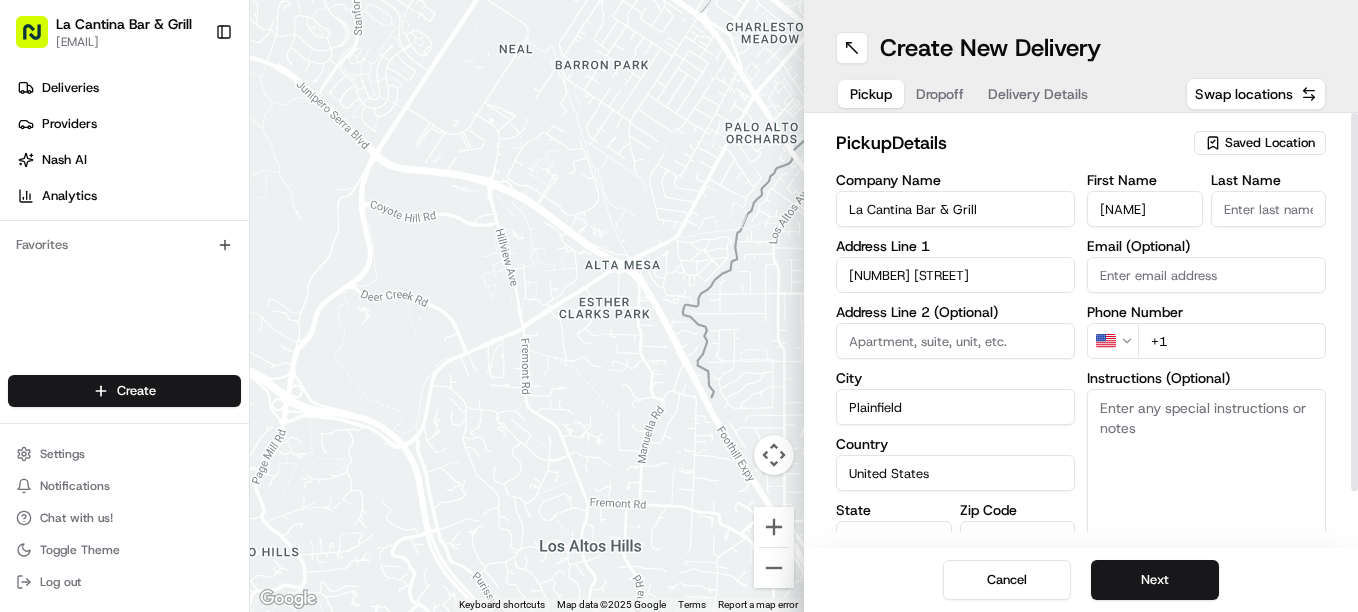 type on "[LAST]" 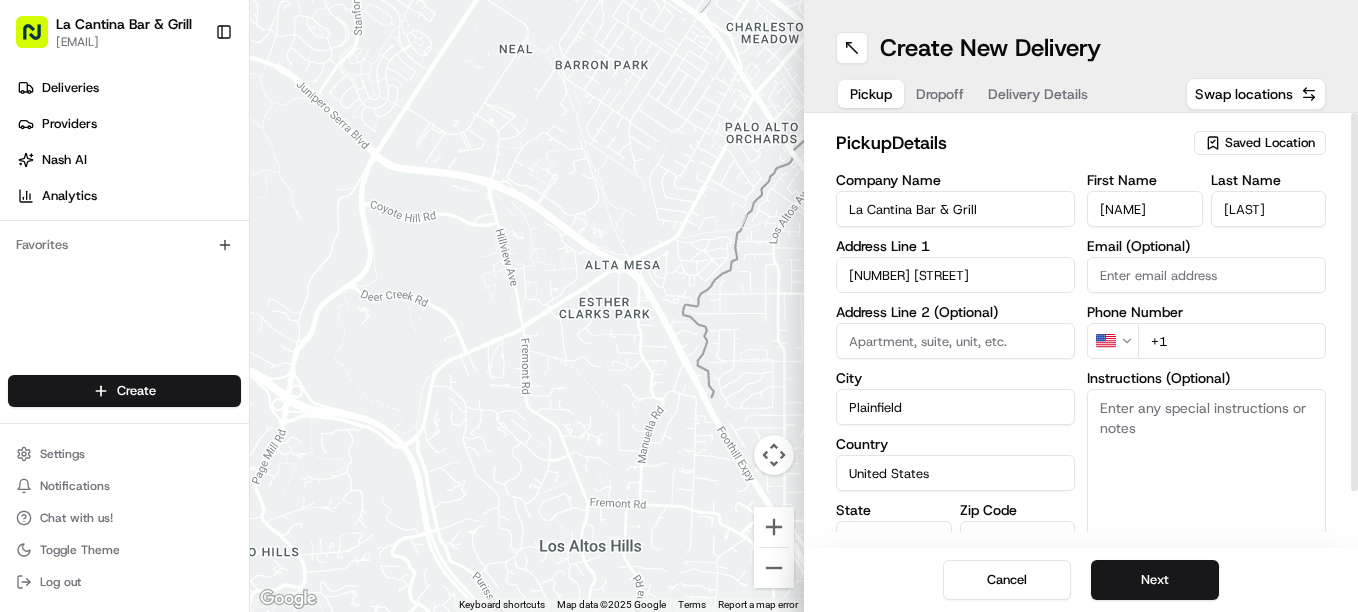 type on "[EMAIL]" 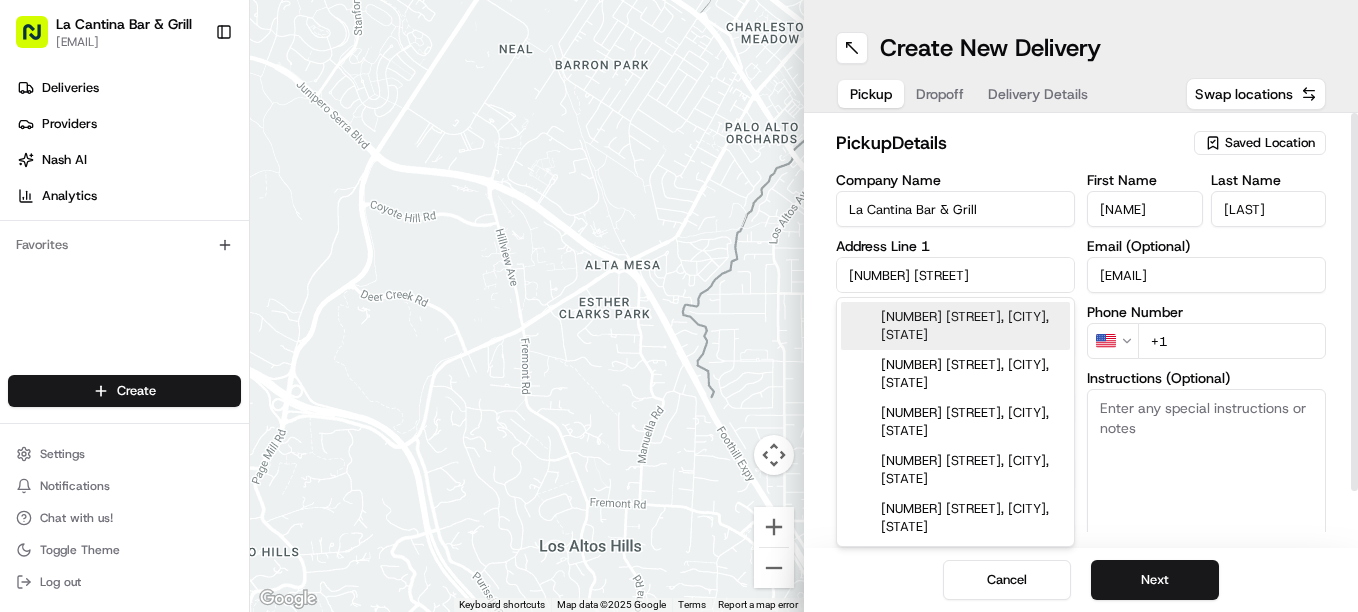 click on "+1" at bounding box center [1232, 341] 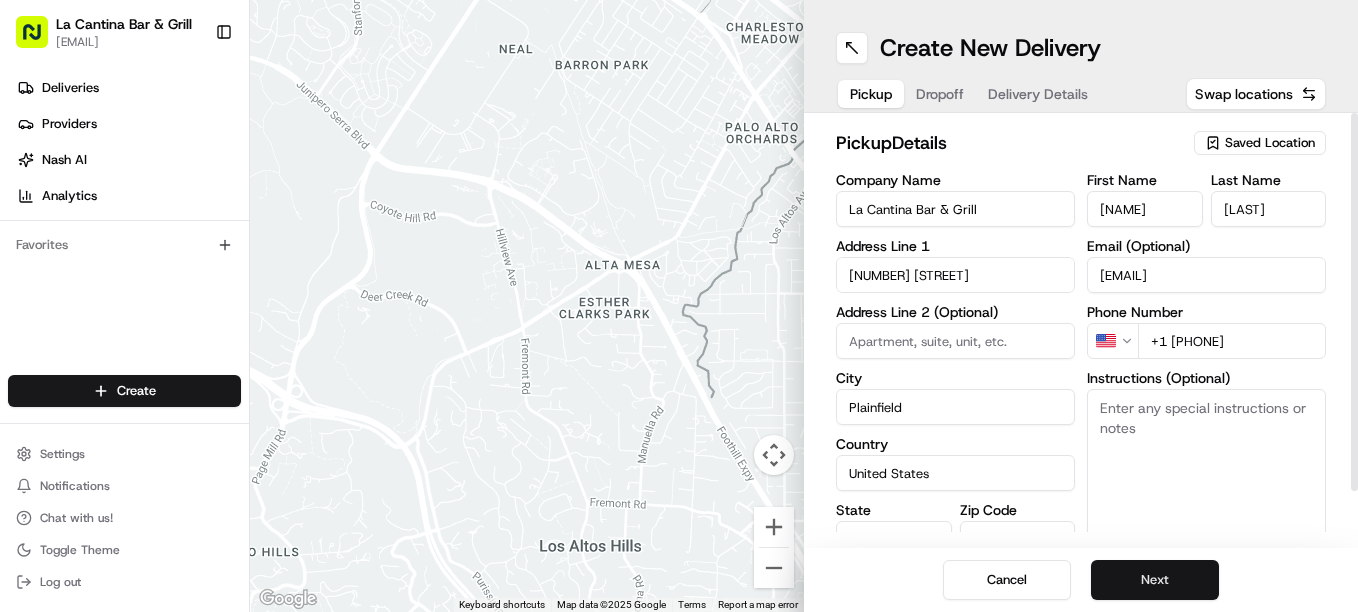 type on "+1 [PHONE]" 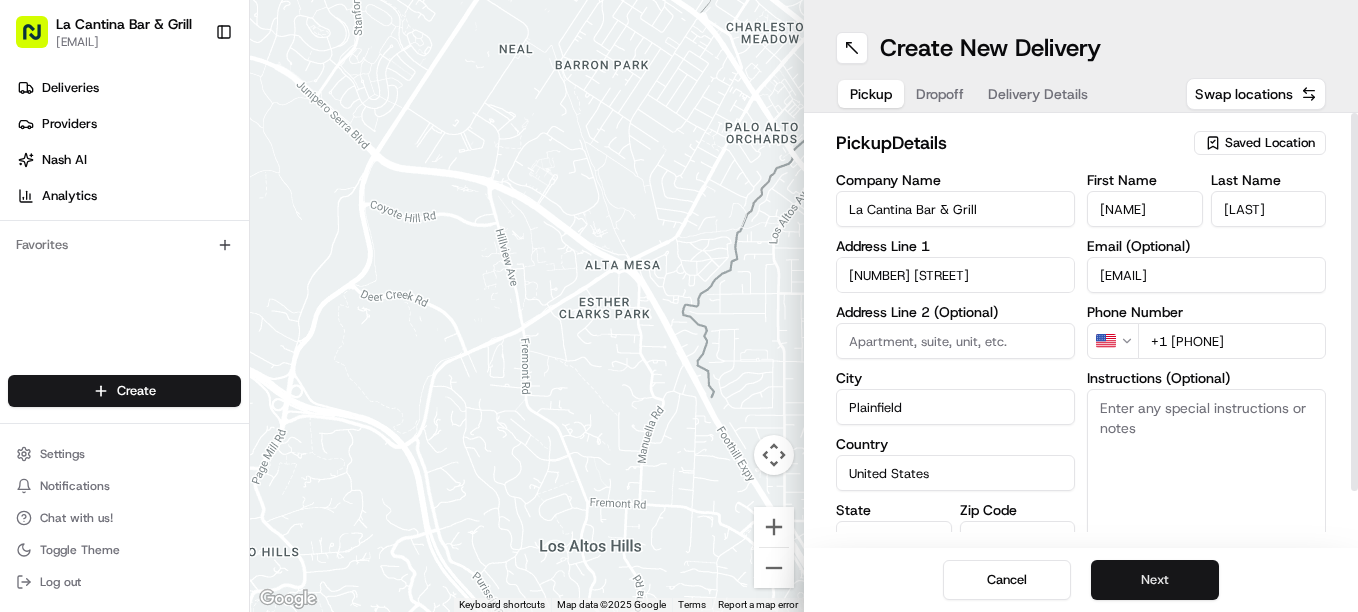click on "Next" at bounding box center (1155, 580) 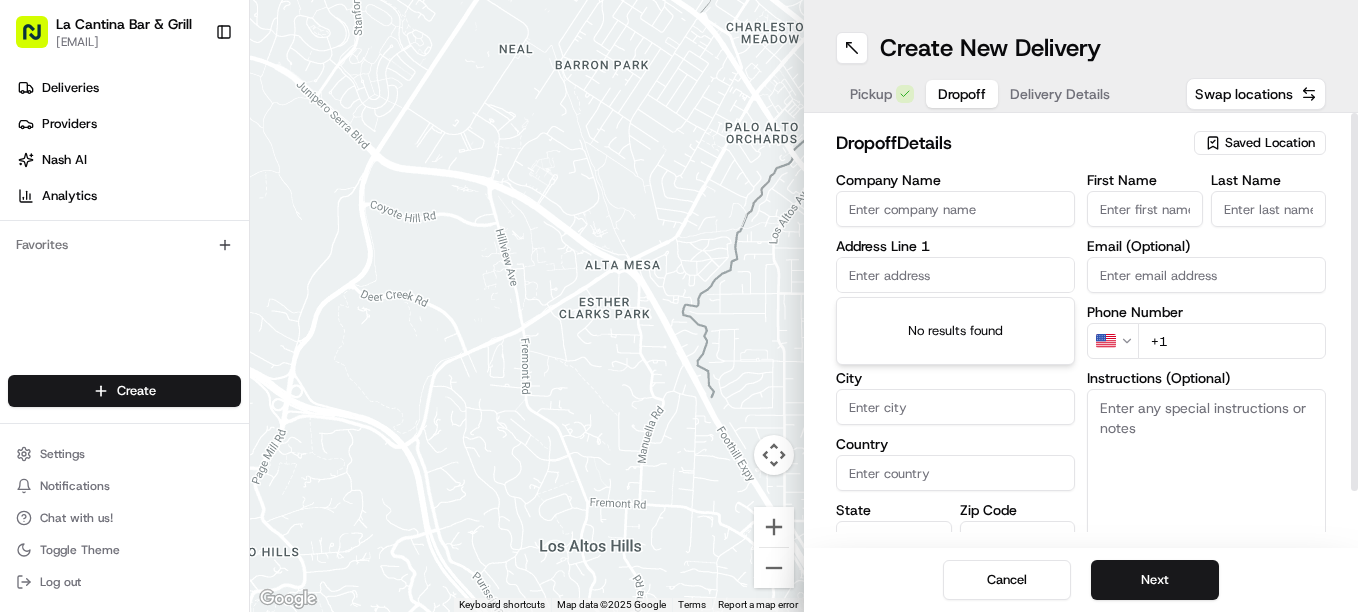 click at bounding box center (955, 275) 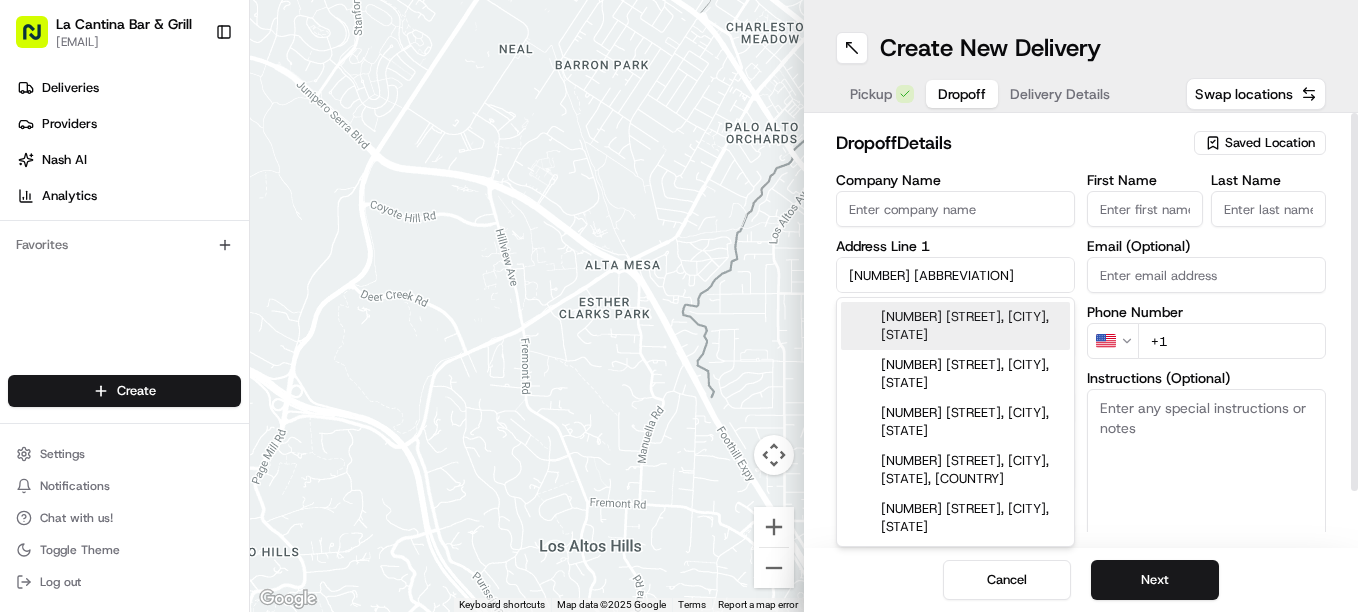 click on "[NUMBER] [STREET], [CITY], [STATE]" at bounding box center [955, 326] 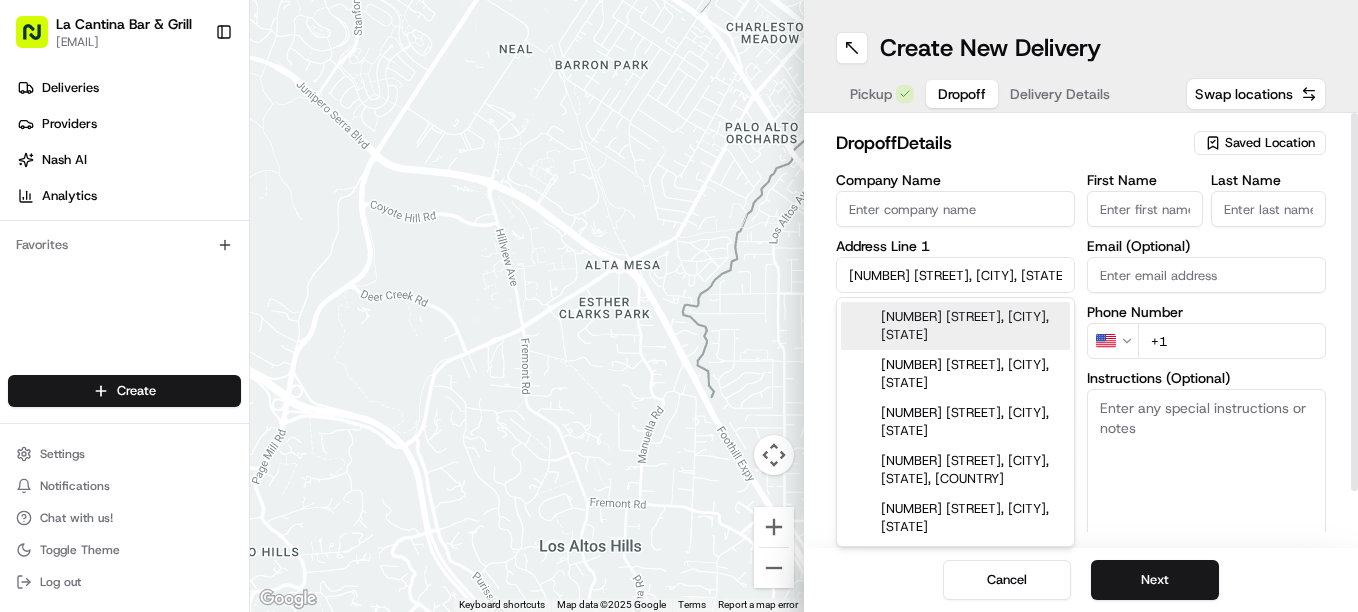 type on "[NUMBER] [STREET], [CITY], [STATE], [COUNTRY]" 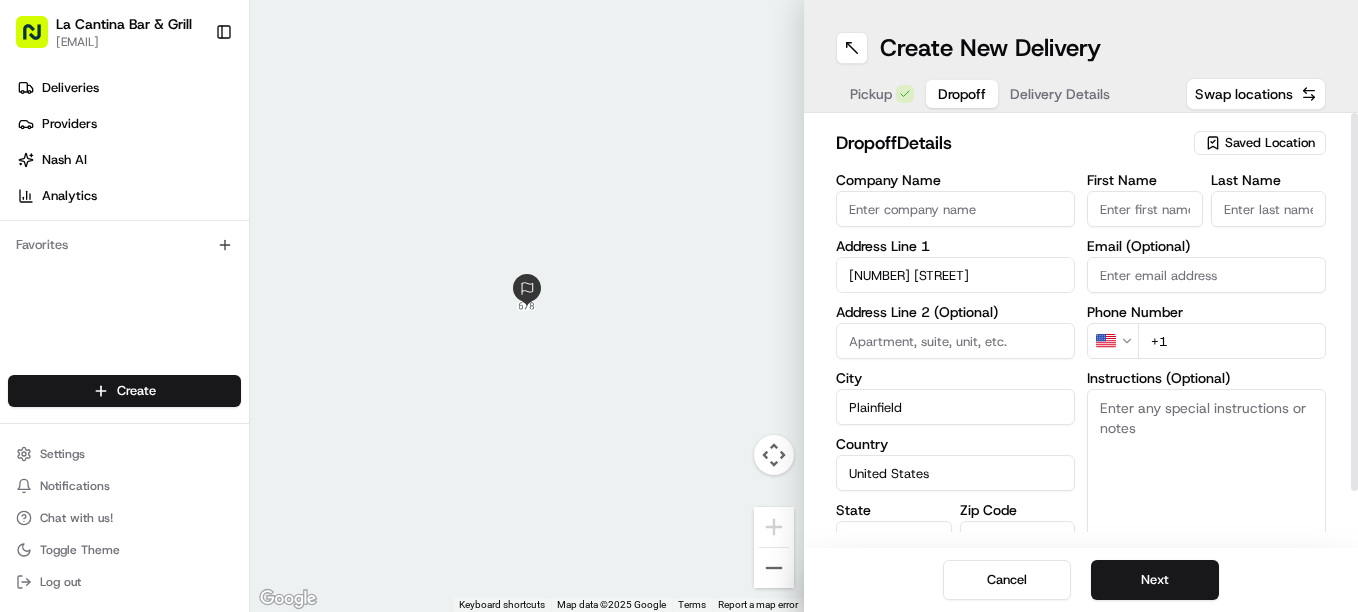 click on "First Name" at bounding box center (1145, 209) 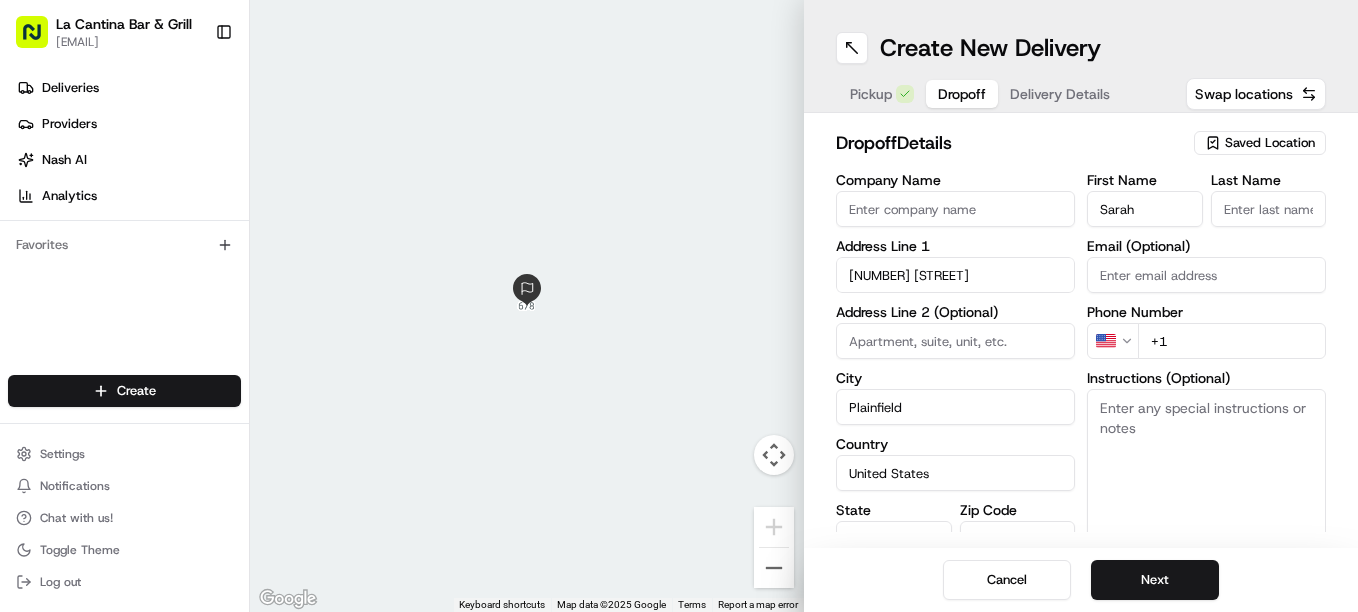 type on "Sarah" 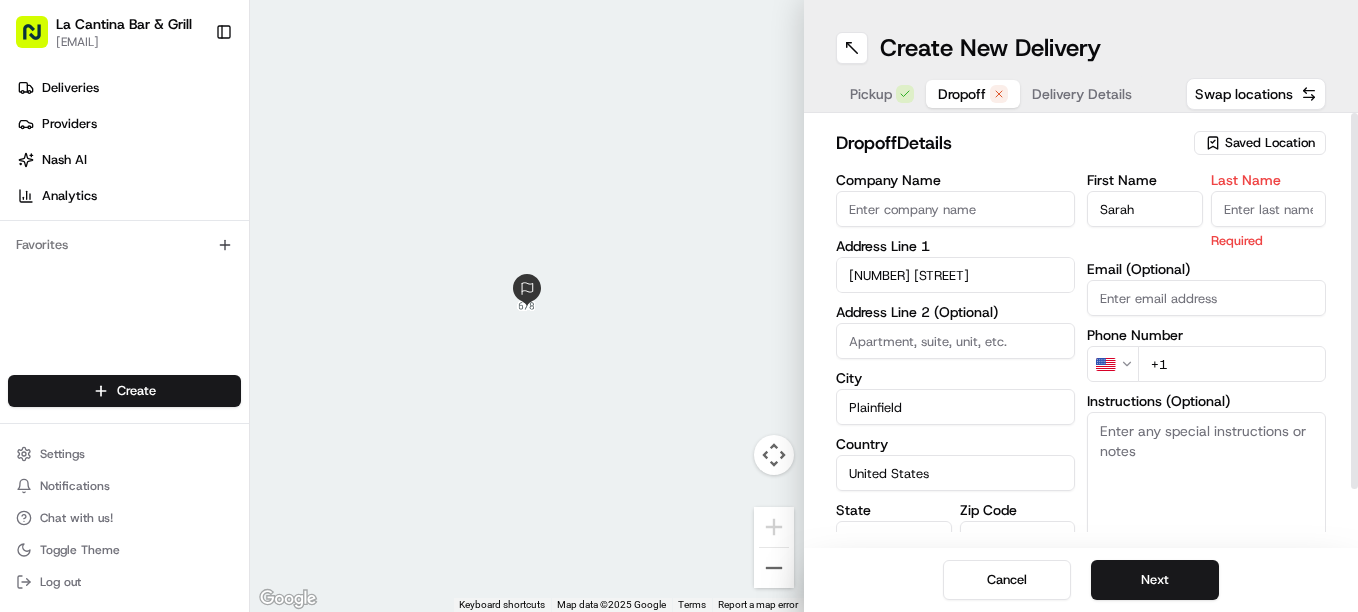 click on "Last Name" at bounding box center (1269, 209) 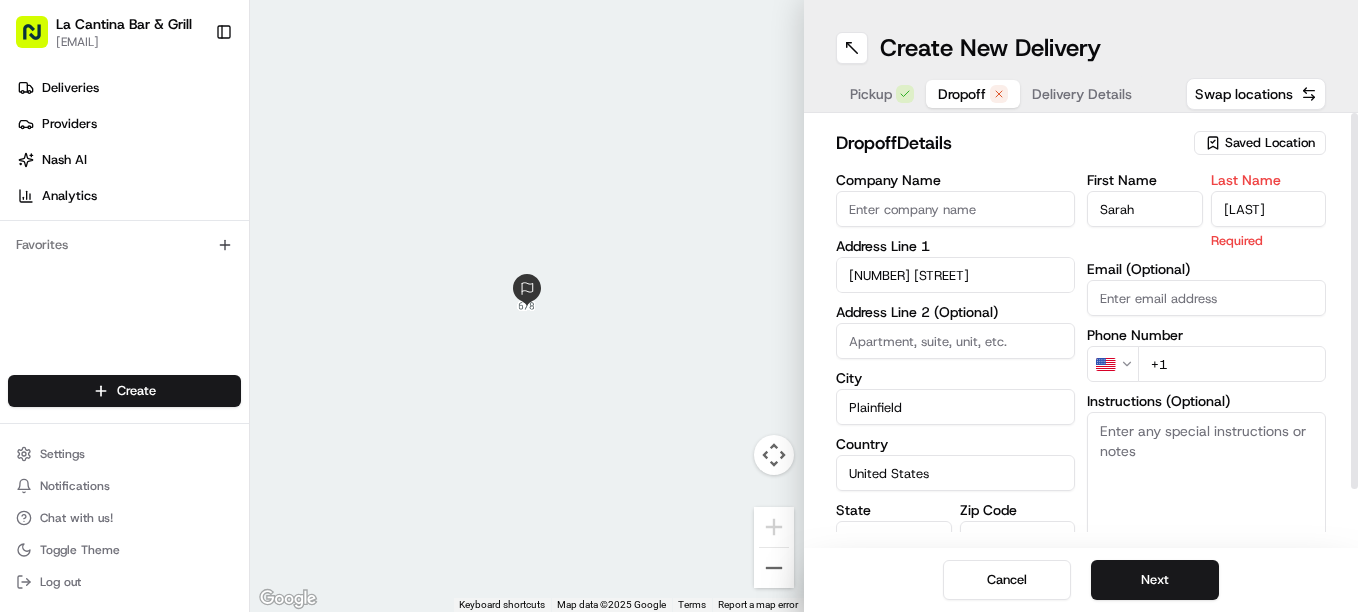 type on "[LAST]" 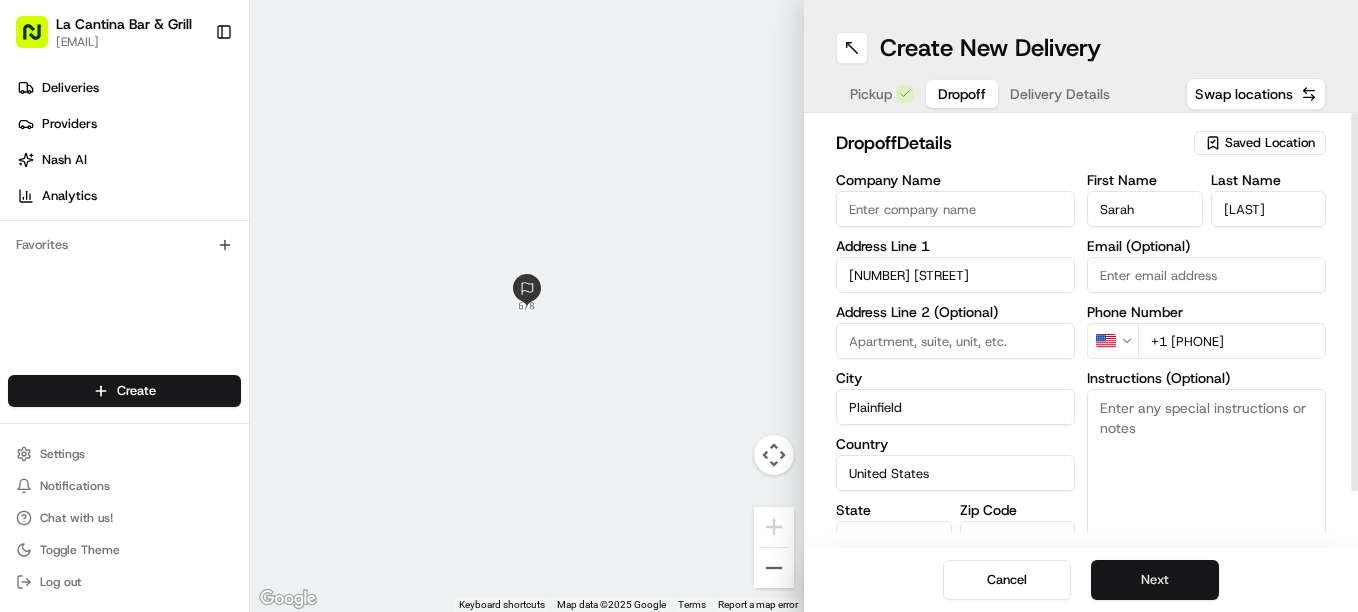 type on "+1 [PHONE]" 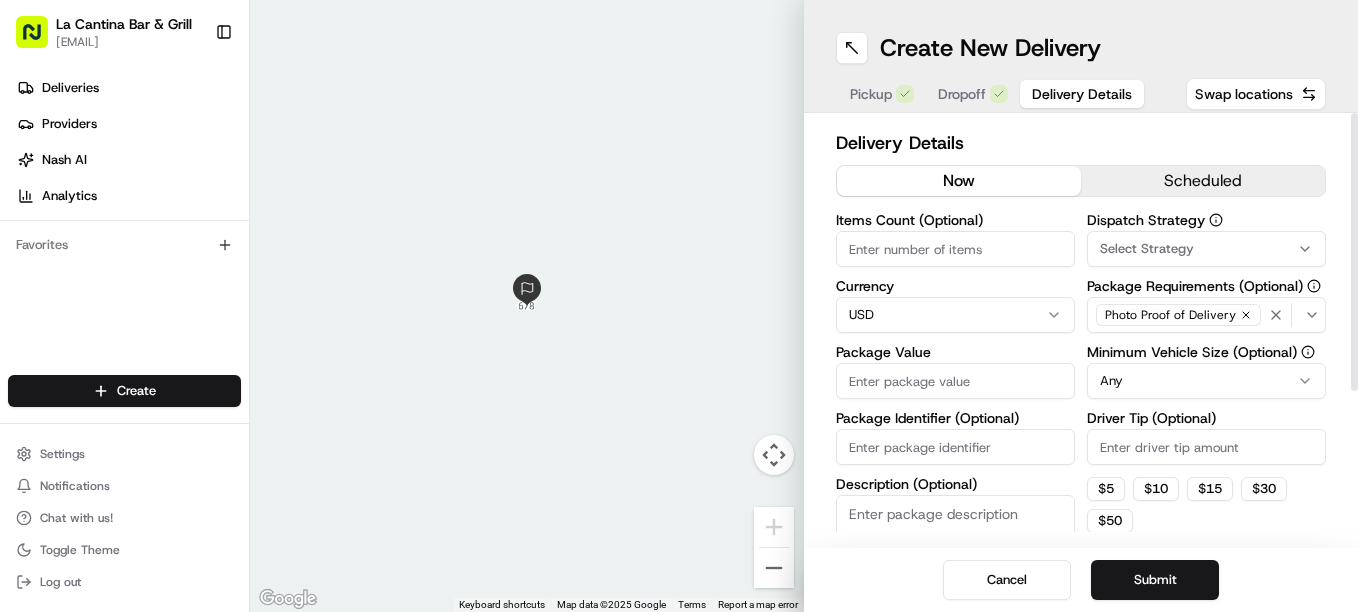 click on "Package Value" at bounding box center (955, 381) 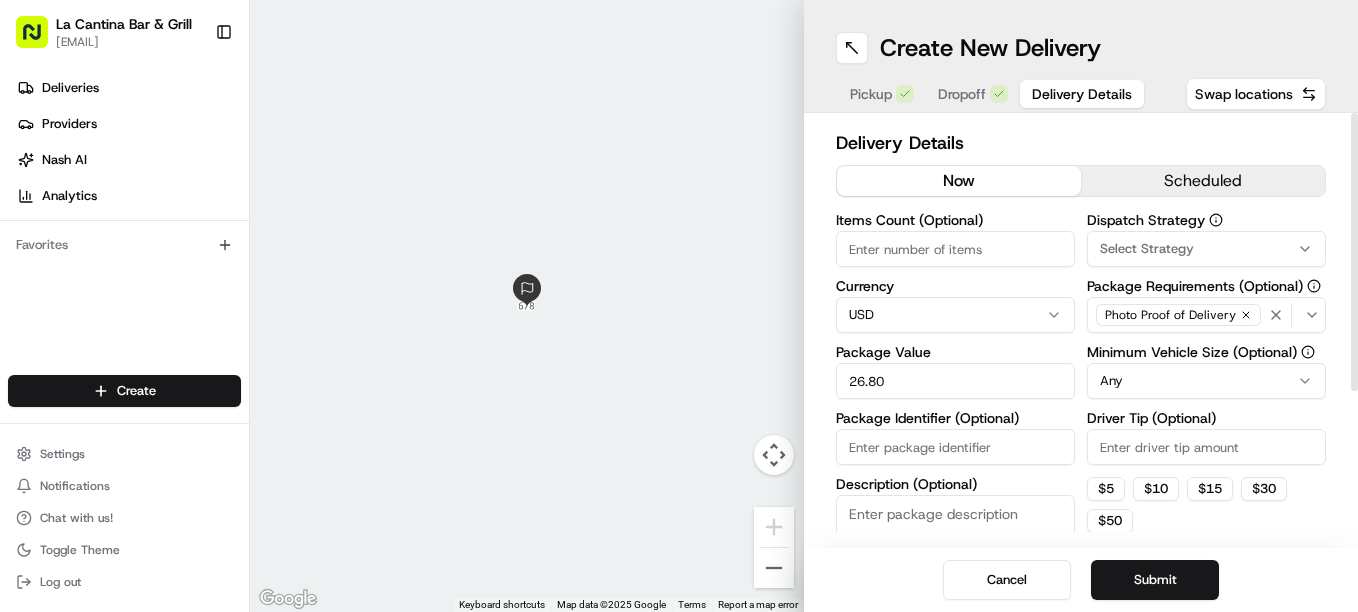 type on "26.80" 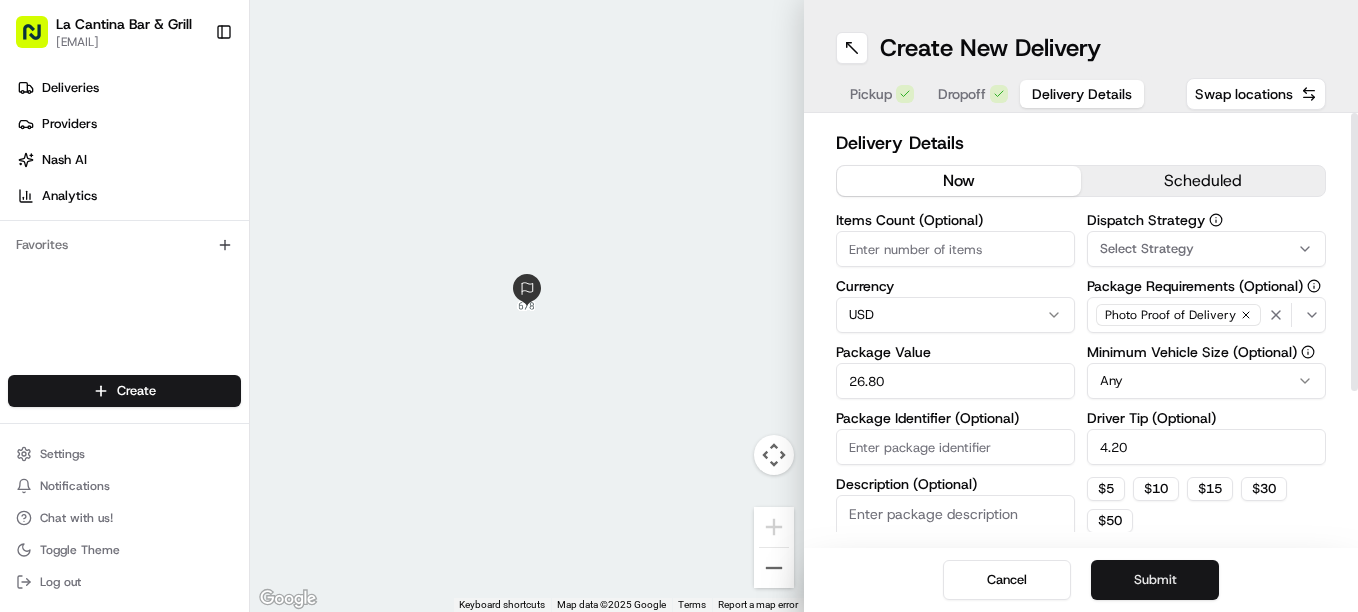 type on "4.20" 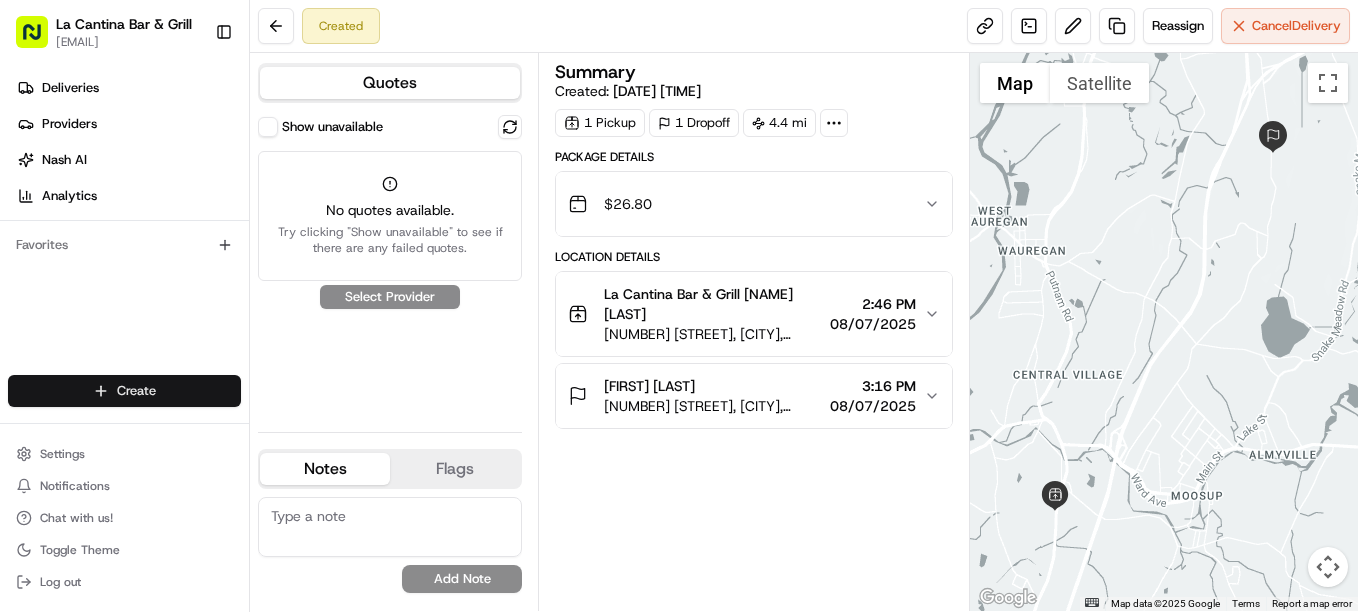 click on "La Cantina Bar & Grill [EMAIL] Toggle Sidebar Deliveries Providers Nash AI Analytics Favorites Main Menu Members & Organization Organization Users Roles Preferences Customization Tracking Orchestration Automations Dispatch Strategy Locations Pickup Locations Dropoff Locations Billing Billing Refund Requests Integrations Notification Triggers Webhooks API Keys Request Logs Create Settings Notifications Chat with us! Toggle Theme Log out Created Reassign Cancel Delivery Quotes Show unavailable No quotes available. Try clicking "Show unavailable" to see if there are any failed quotes. Select Provider Notes Flags [EMAIL] Add Note [EMAIL] Add Flag Summary Created: 08/07/2025 2:41 PM 1 Pickup 1 Dropoff 4.4 mi Package Details $ 26.80 Location Details La Cantina Bar & Grill [FIRST] [LAST] 123 Norwich Rd, [CITY], [STATE] [ZIP] 2:46 PM 08/07/2025 [NAME] [LAST] 3:16 PM 08/07/2025 ← →" at bounding box center [679, 306] 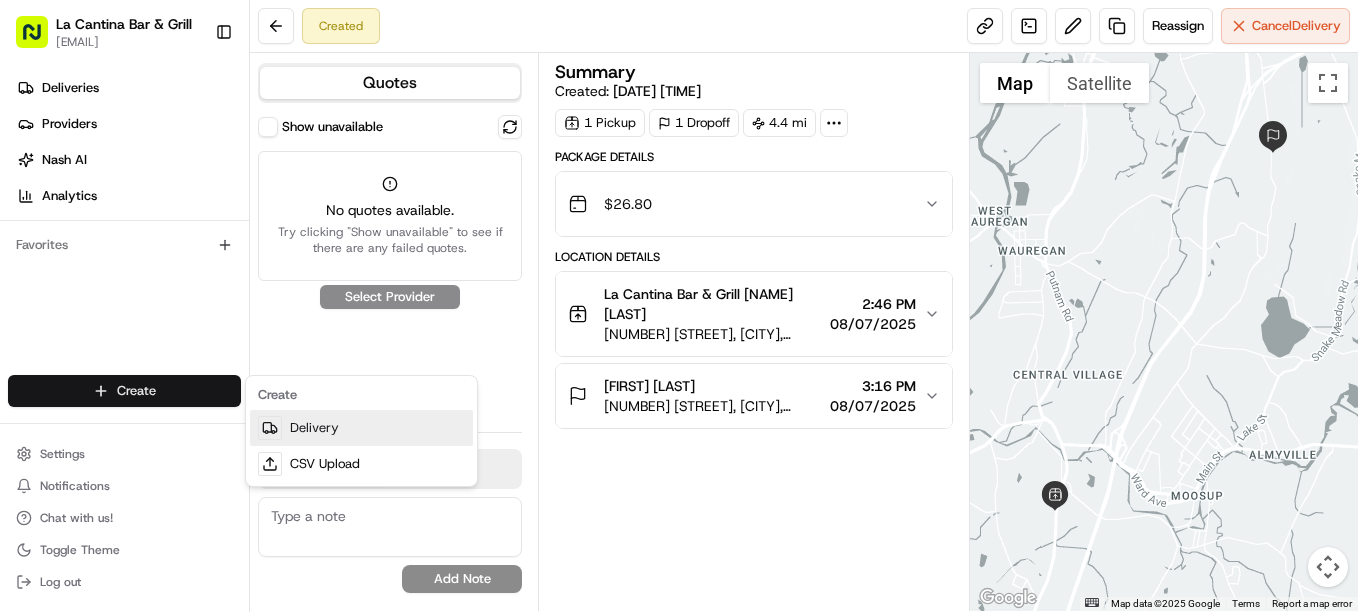 click on "Delivery" at bounding box center [361, 428] 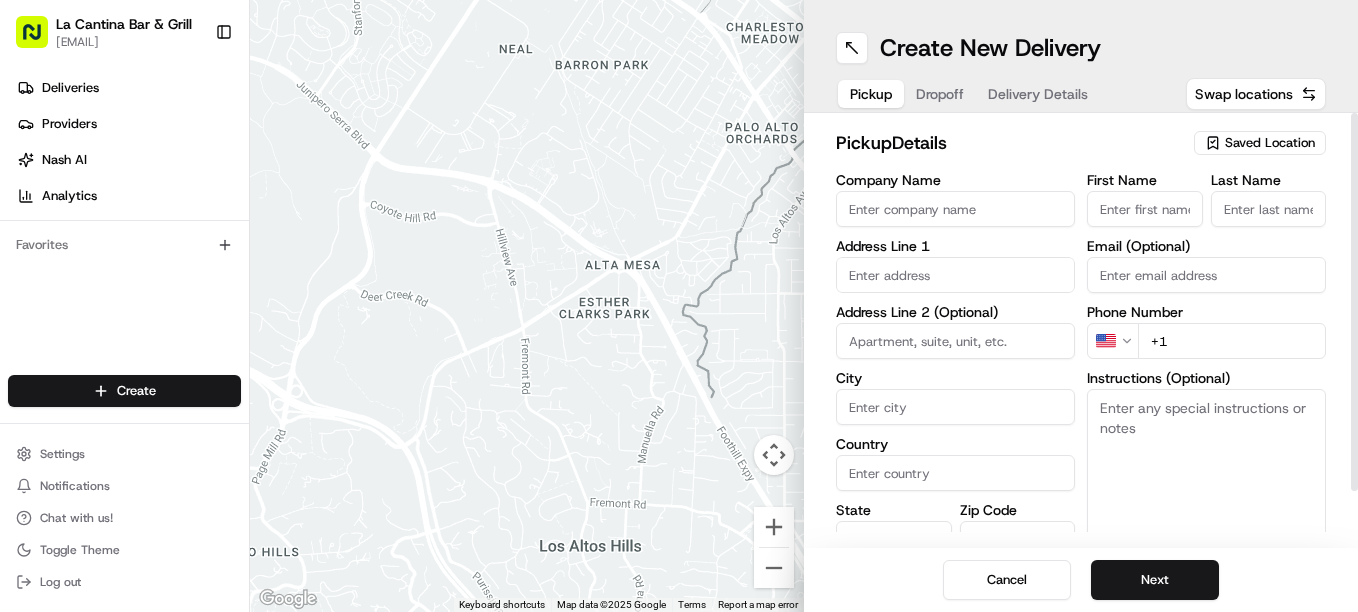 click on "Company Name" at bounding box center (955, 209) 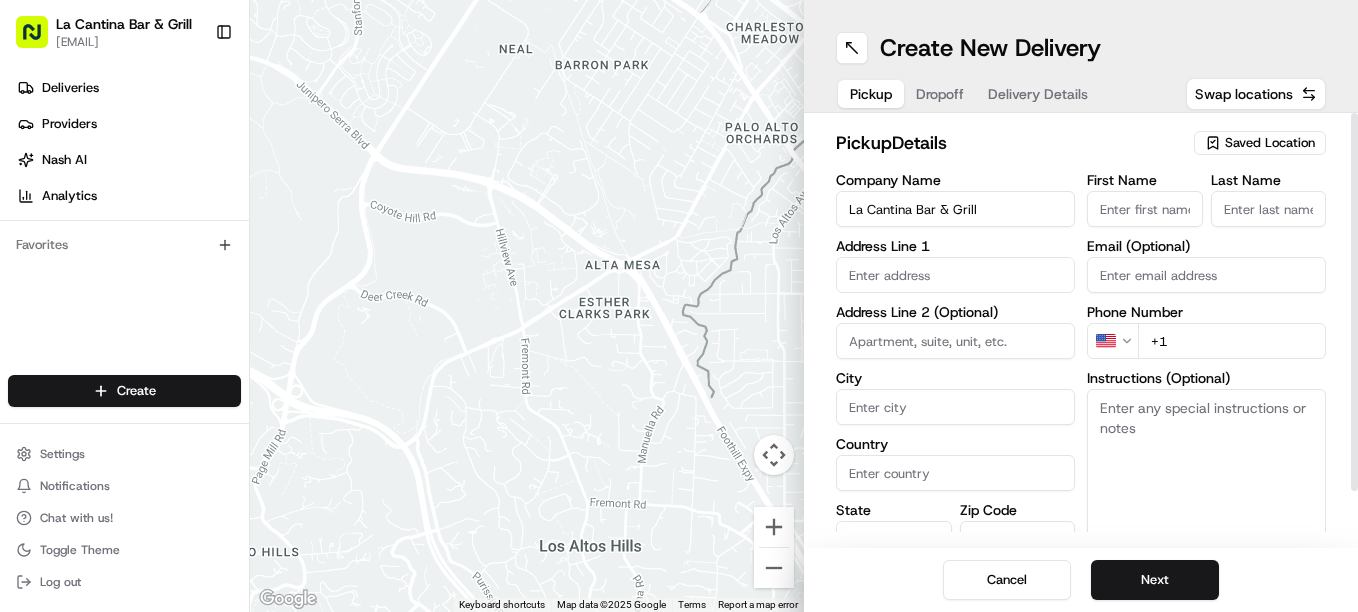 type on "[NUMBER] [STREET]" 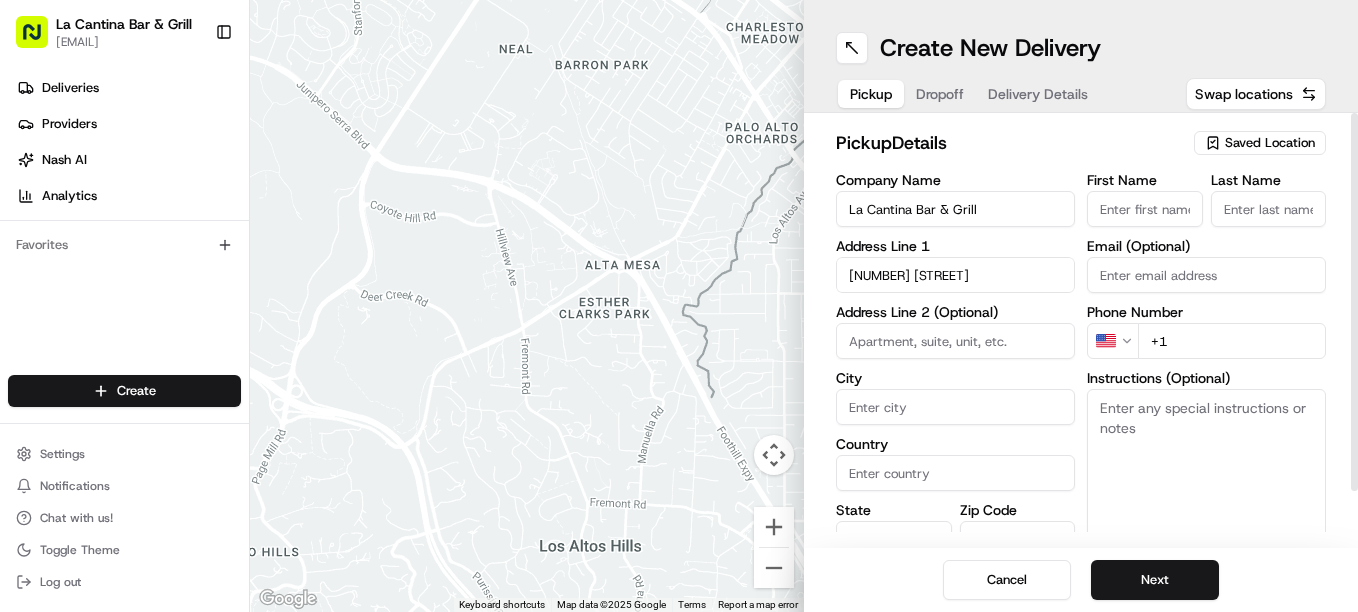 type on "Plainfield" 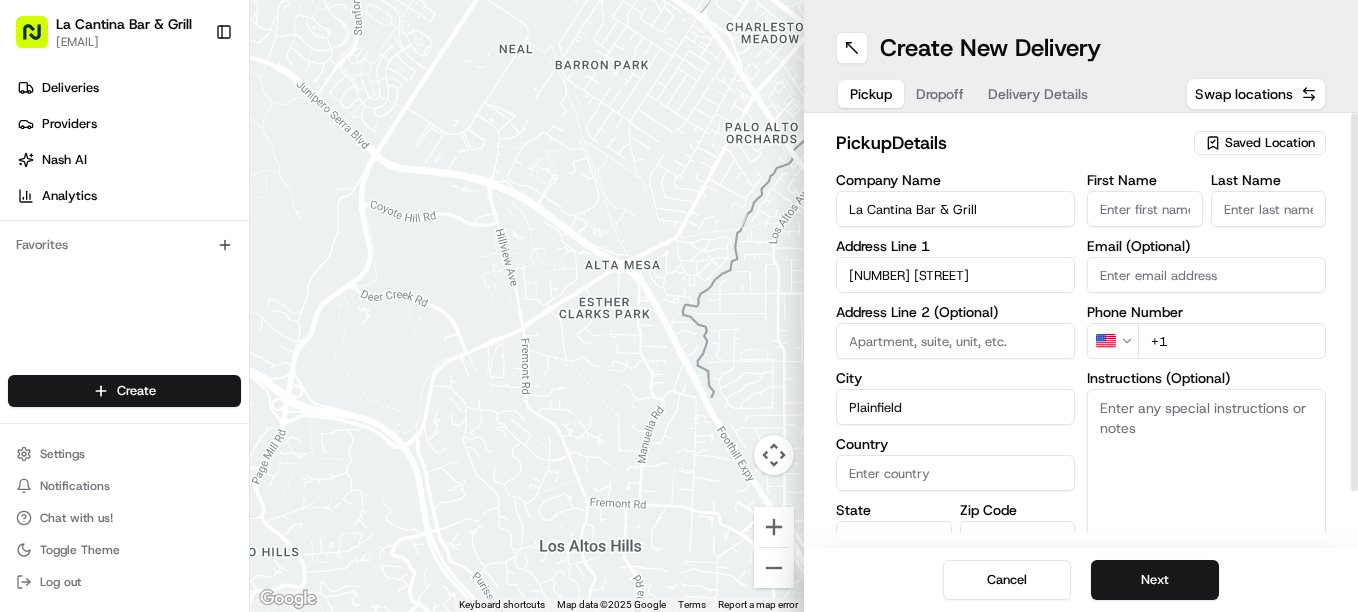 type on "United States" 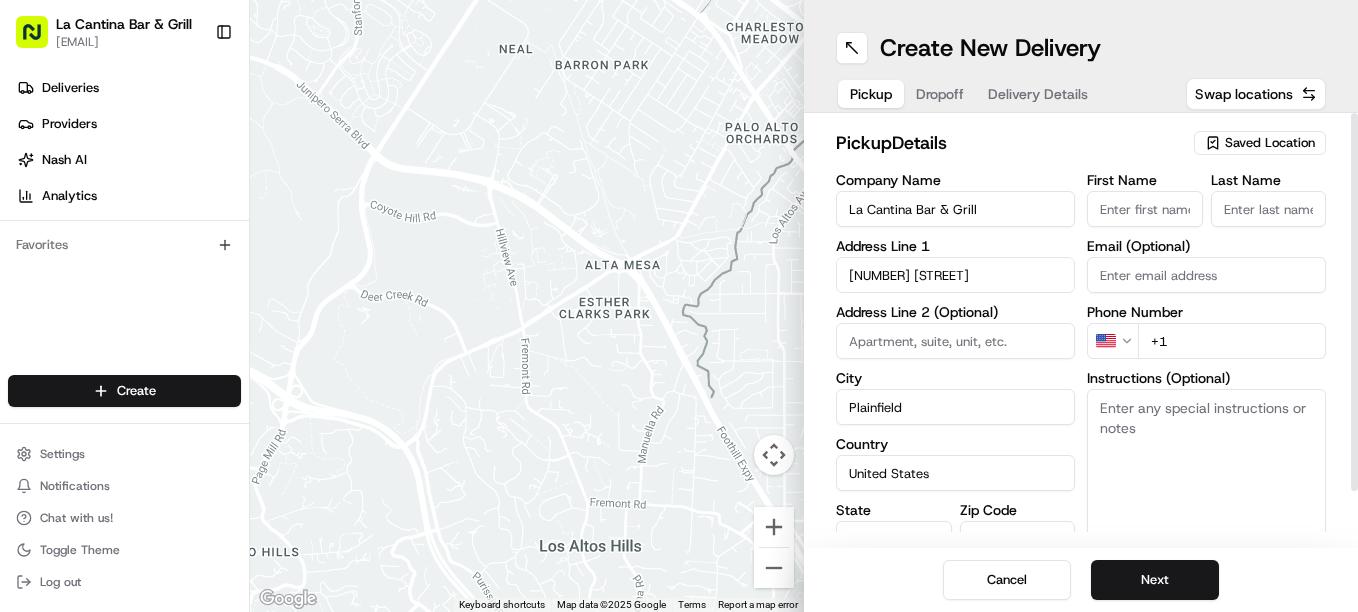 type on "CT" 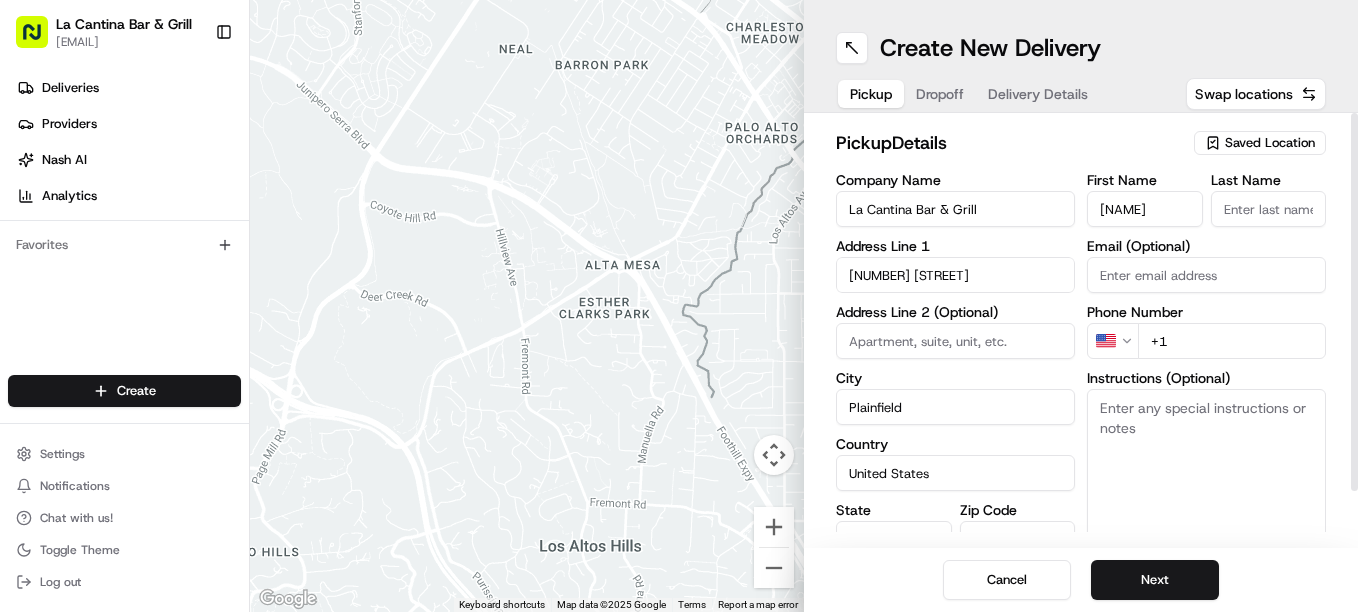 type on "[LAST]" 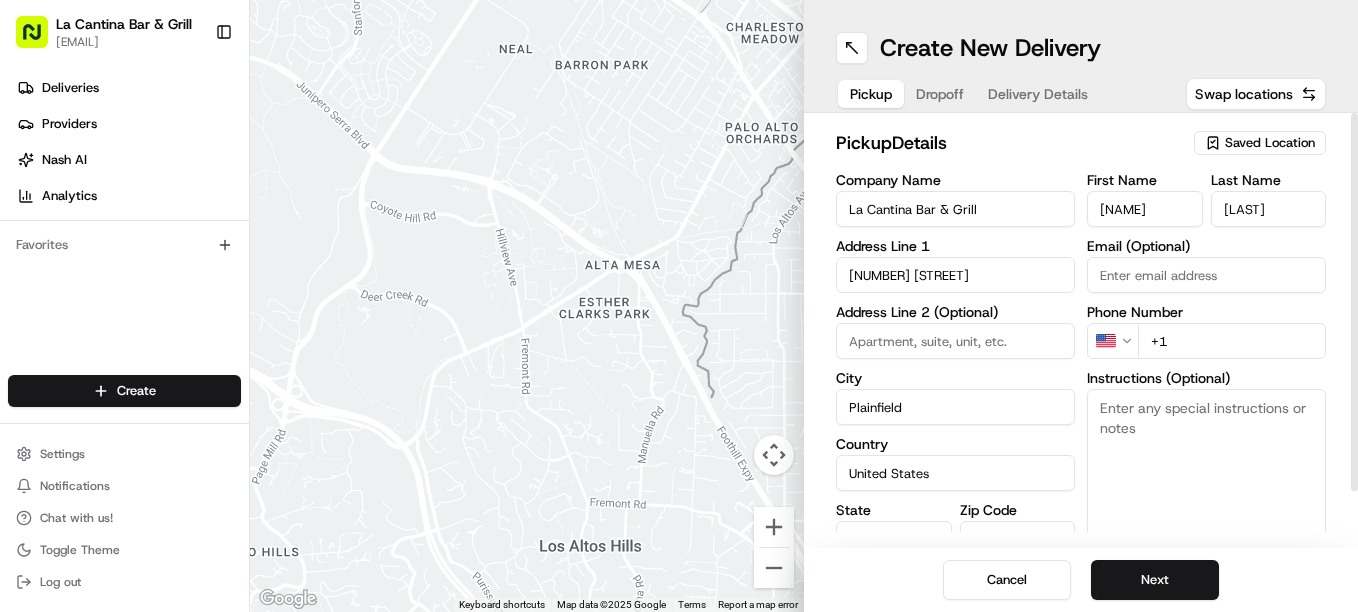type on "[EMAIL]" 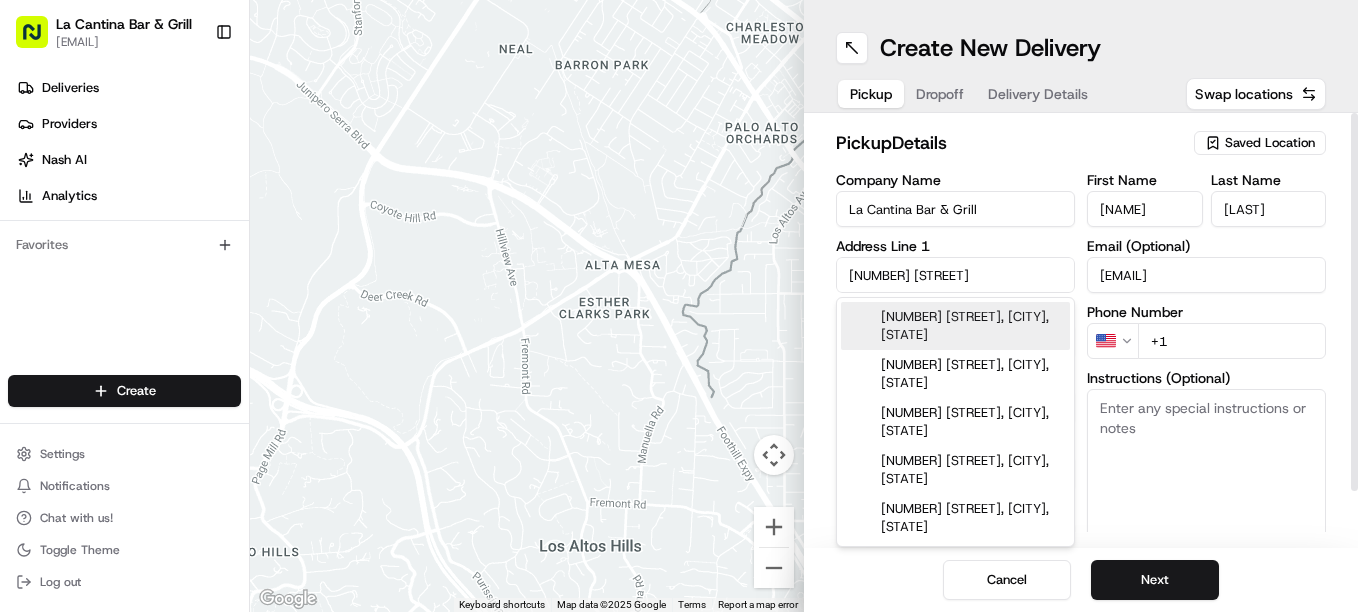 click on "Phone Number US +1" at bounding box center [1206, 332] 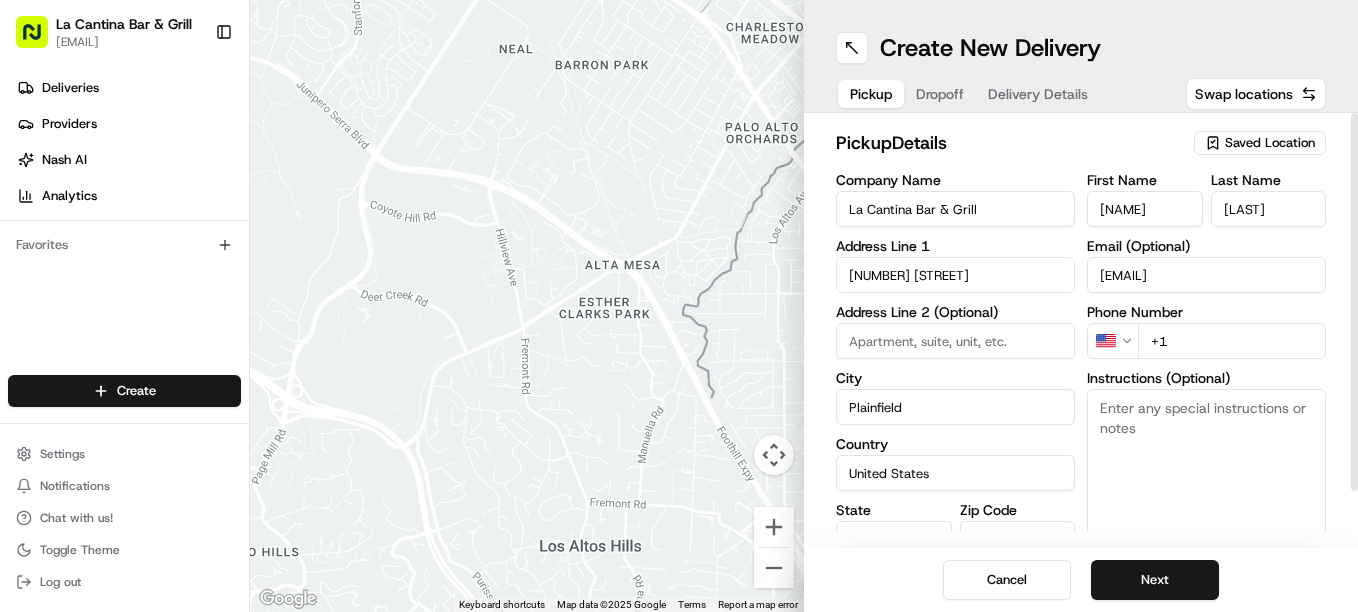 click on "+1" at bounding box center (1232, 341) 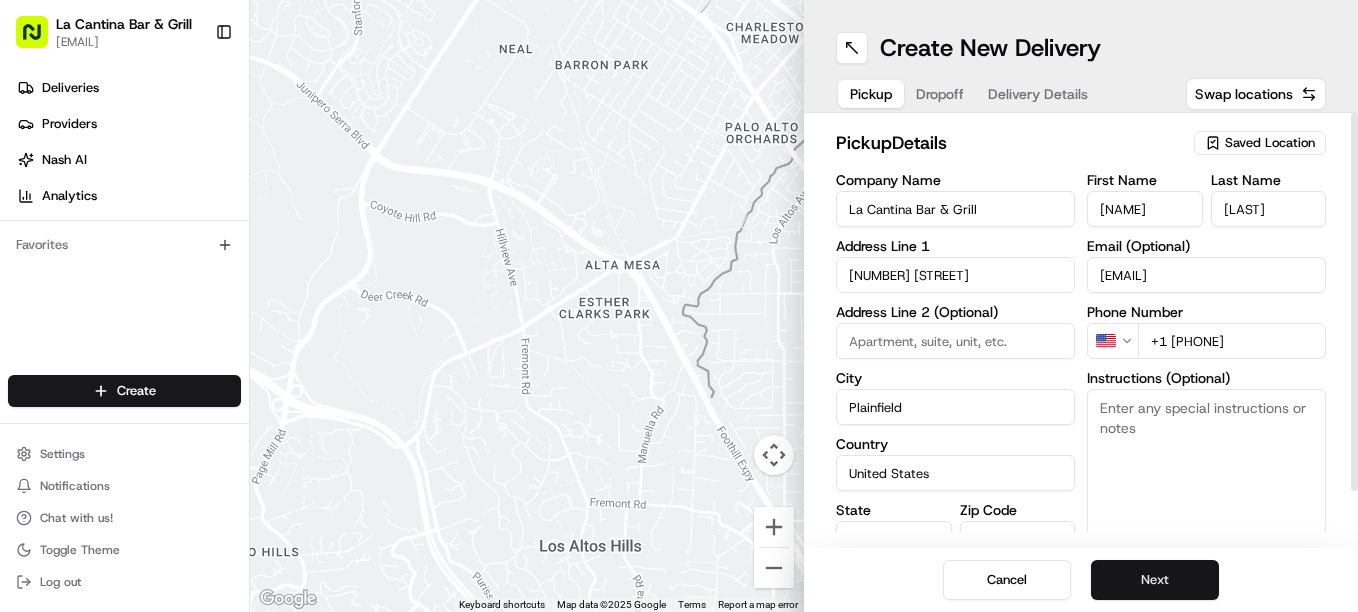 type on "+1 [PHONE]" 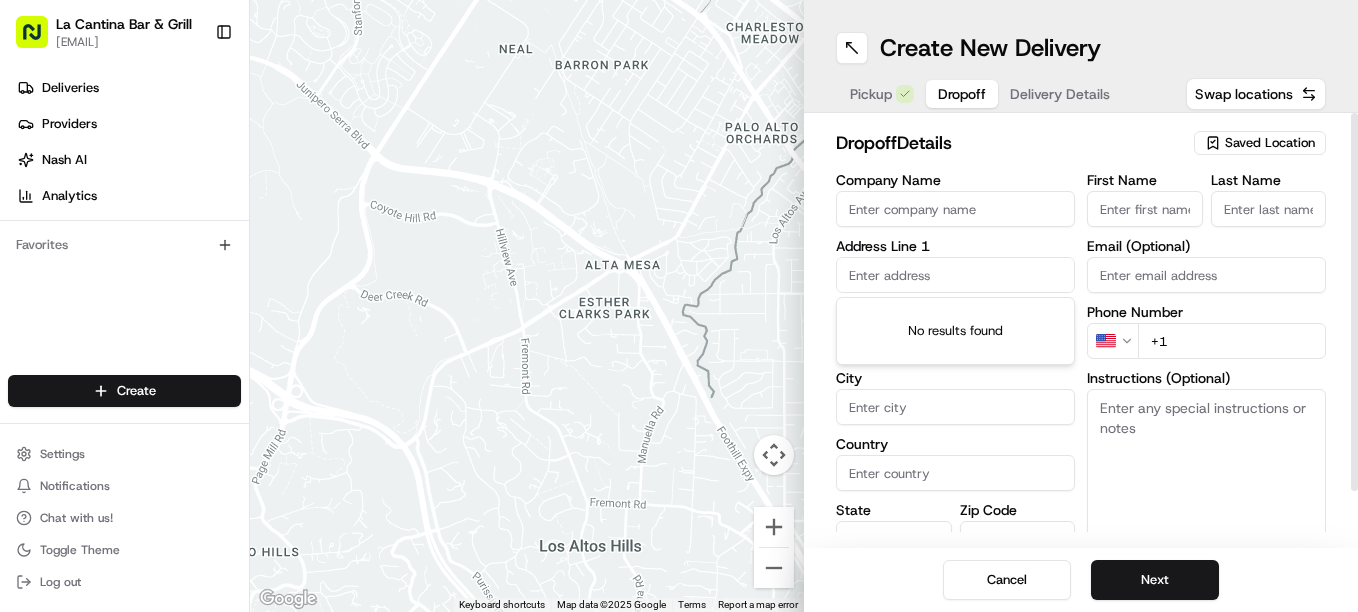 click at bounding box center [955, 275] 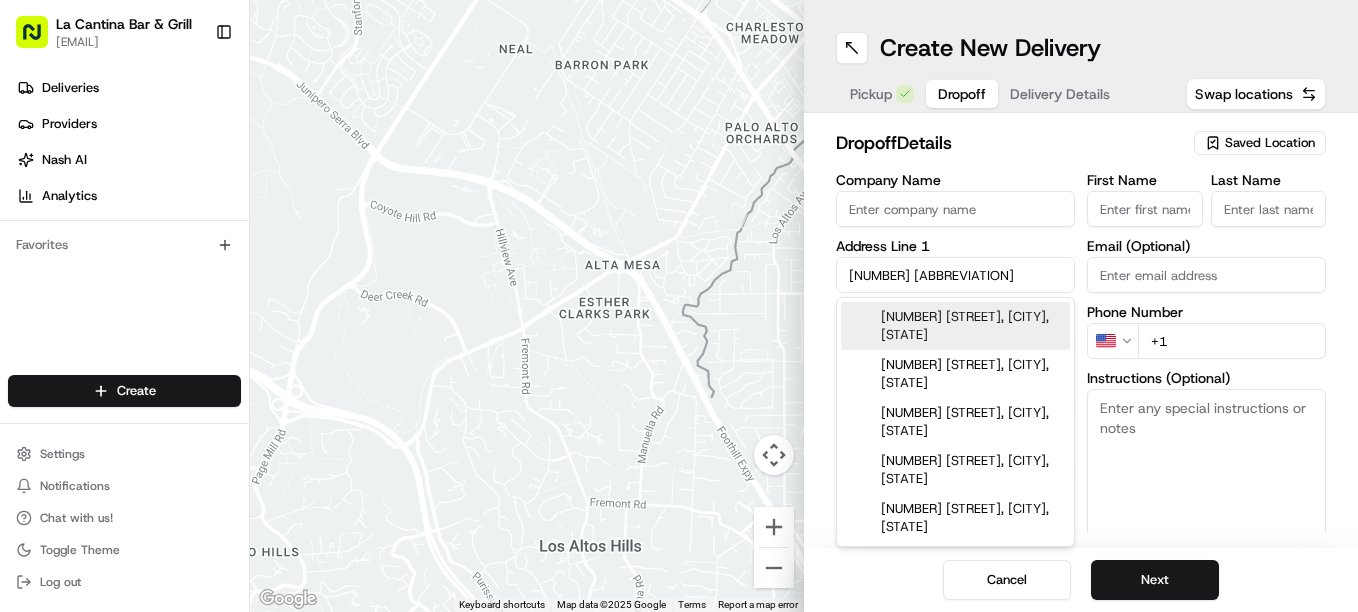 click on "[NUMBER] [STREET], [CITY], [STATE]" at bounding box center (955, 326) 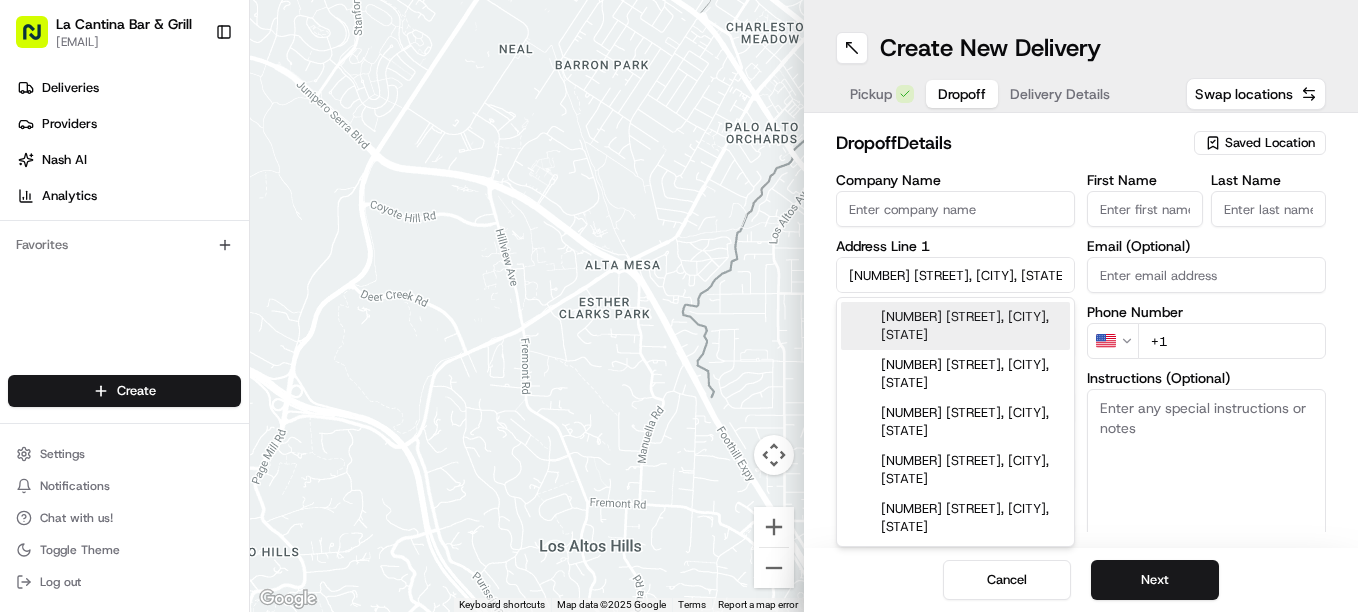 type on "[NUMBER] [STREET], [CITY], [STATE], [COUNTRY]" 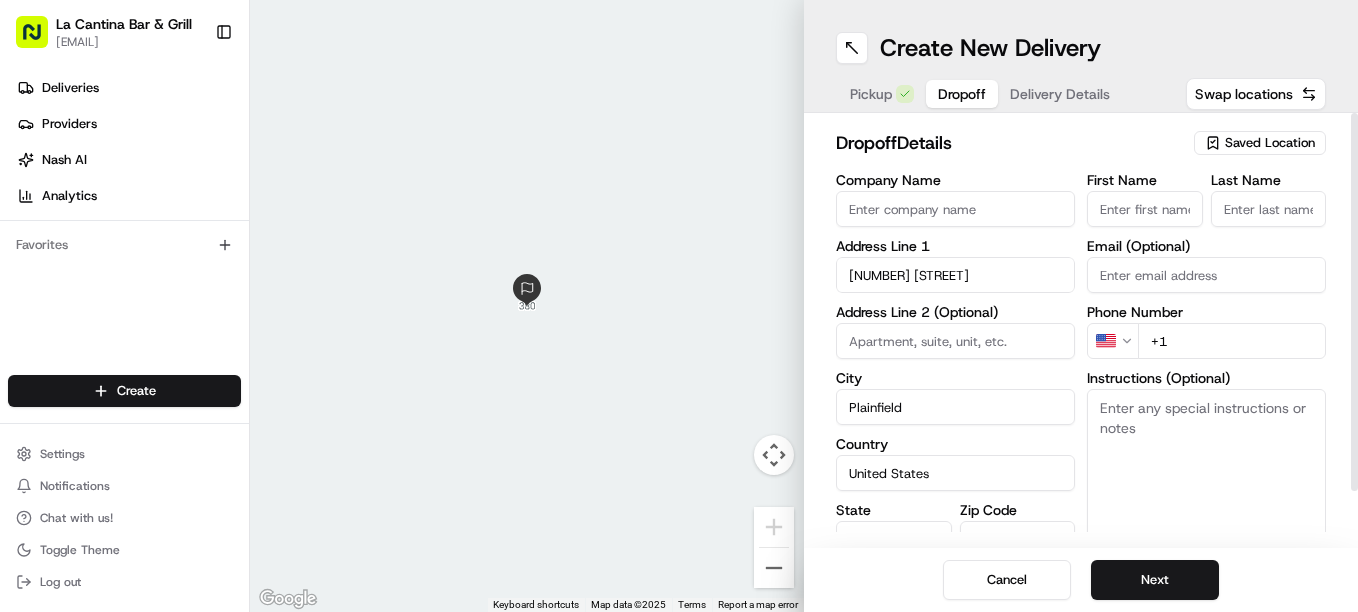 click on "First Name" at bounding box center (1145, 209) 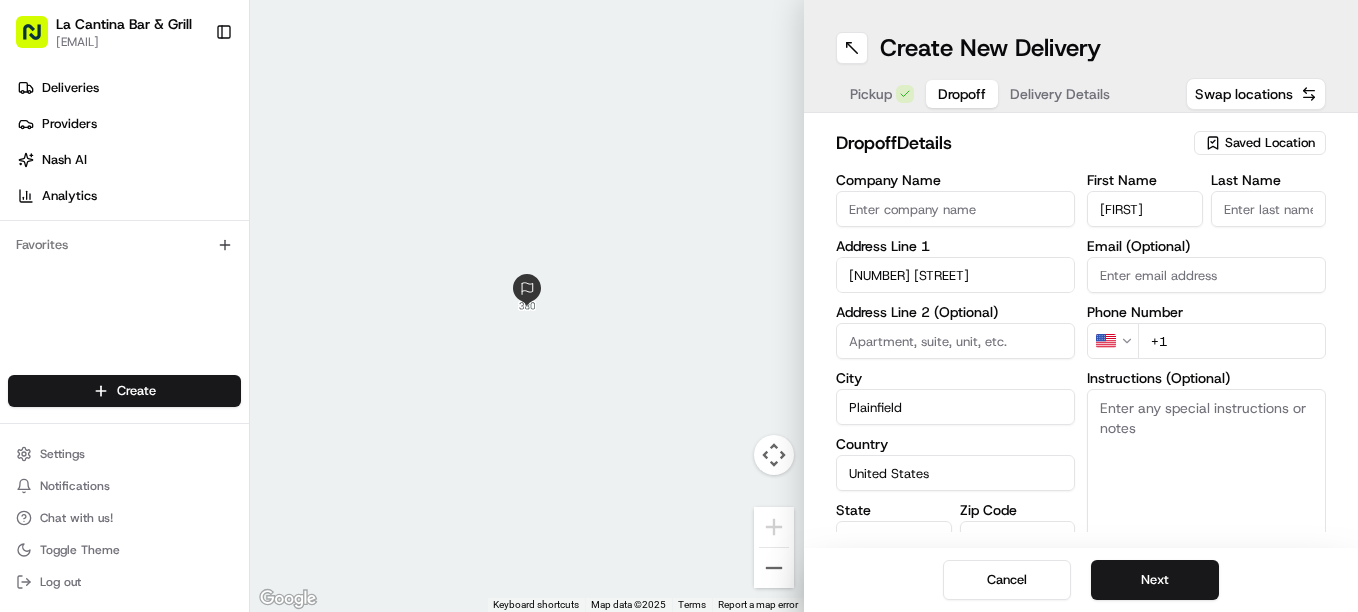 type on "[FIRST]" 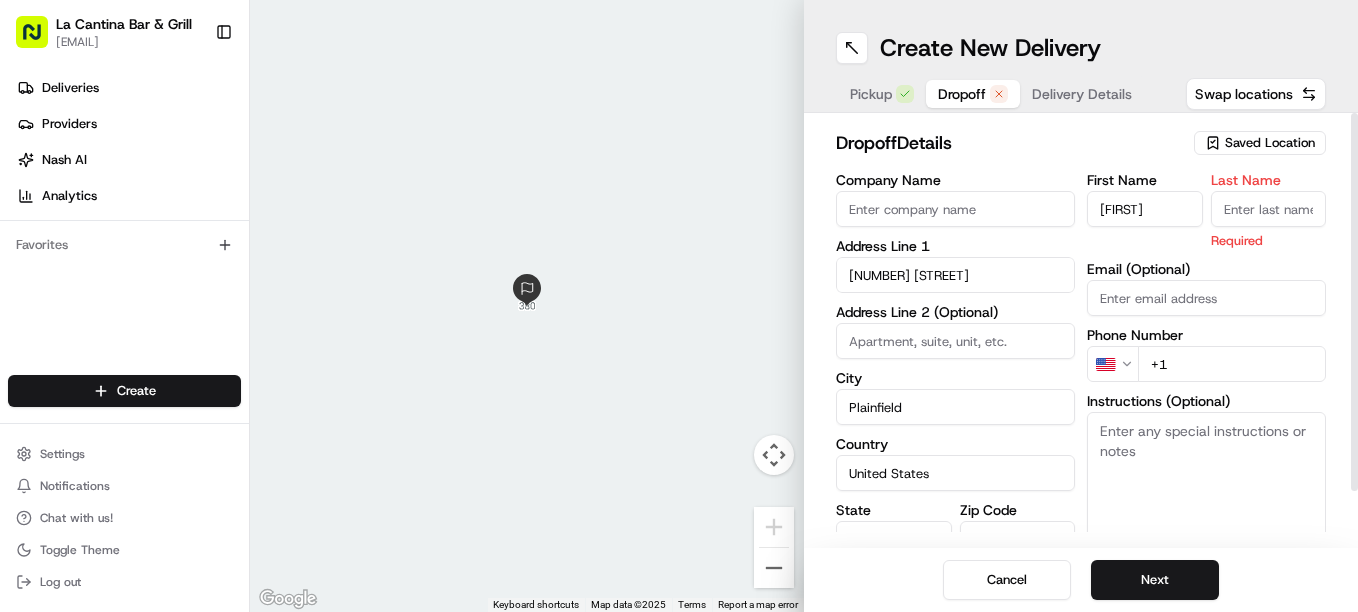 click on "Last Name" at bounding box center (1269, 209) 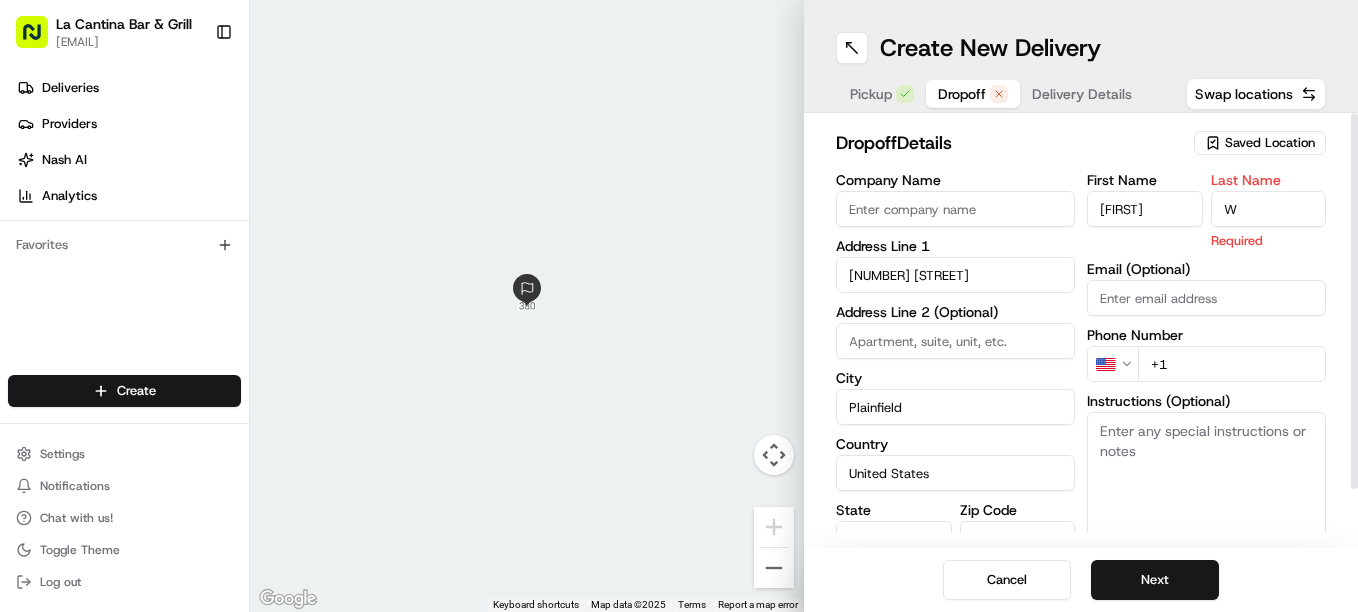 type on "W" 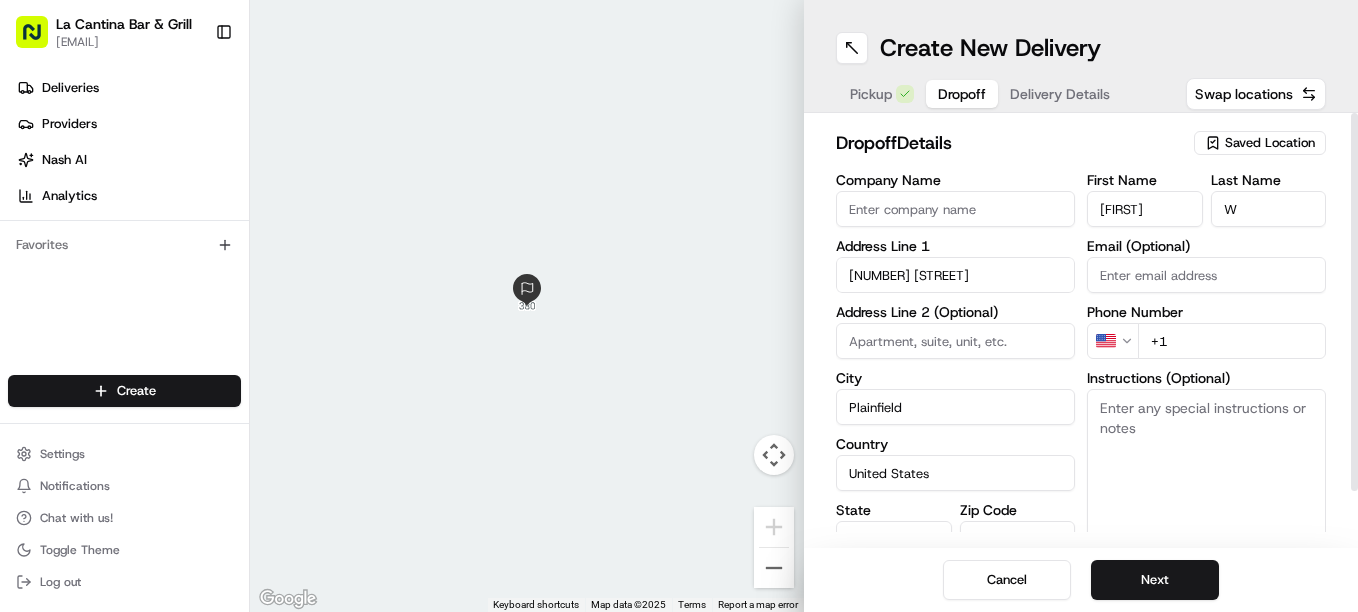 click on "First Name [FIRST] Last Name [LAST] Email (Optional) Phone Number US +1 Instructions (Optional) Advanced" at bounding box center [1206, 383] 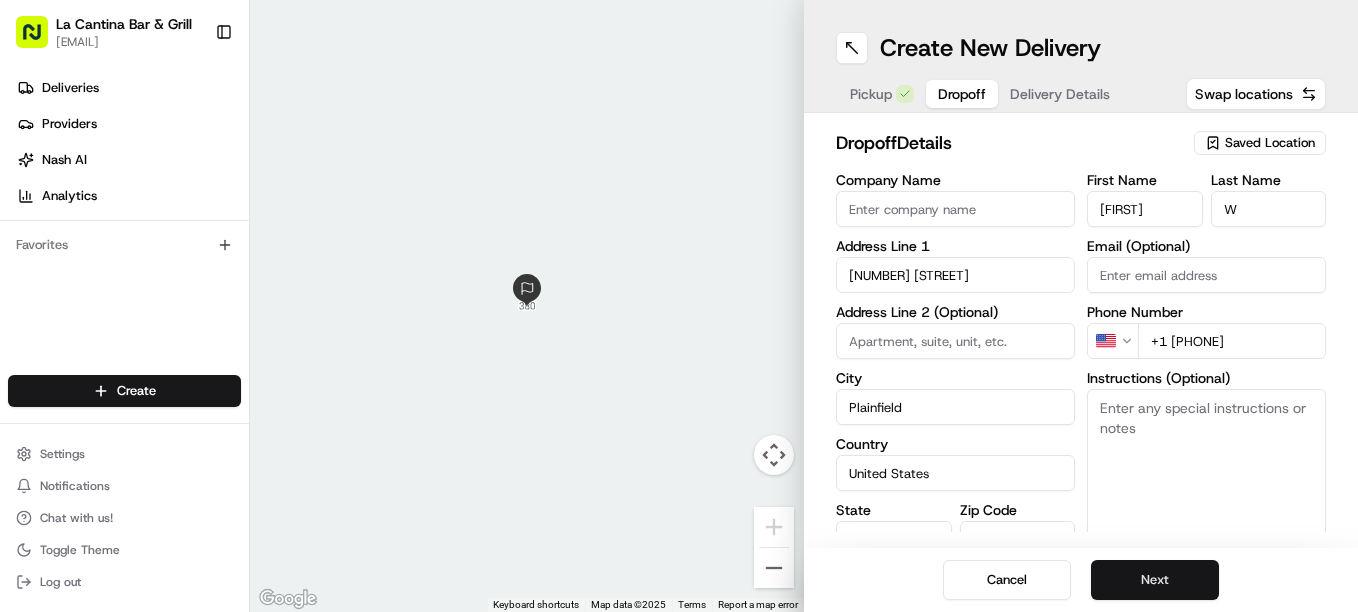 type on "+1 [PHONE]" 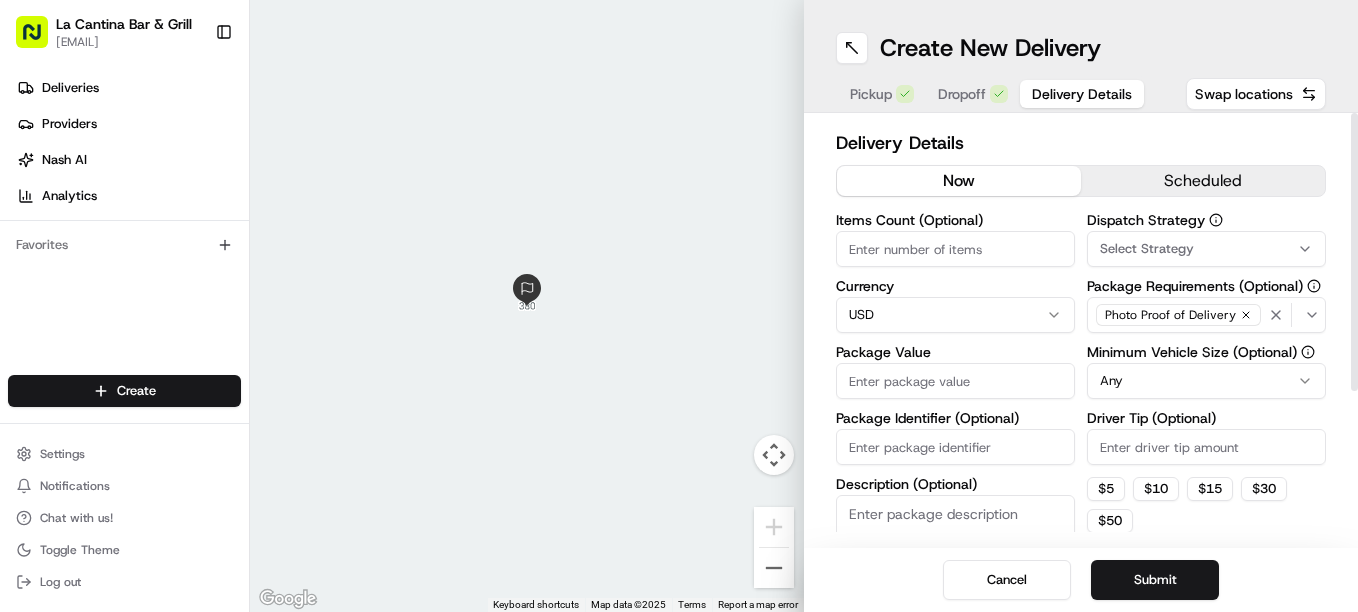 click on "Package Value" at bounding box center (955, 381) 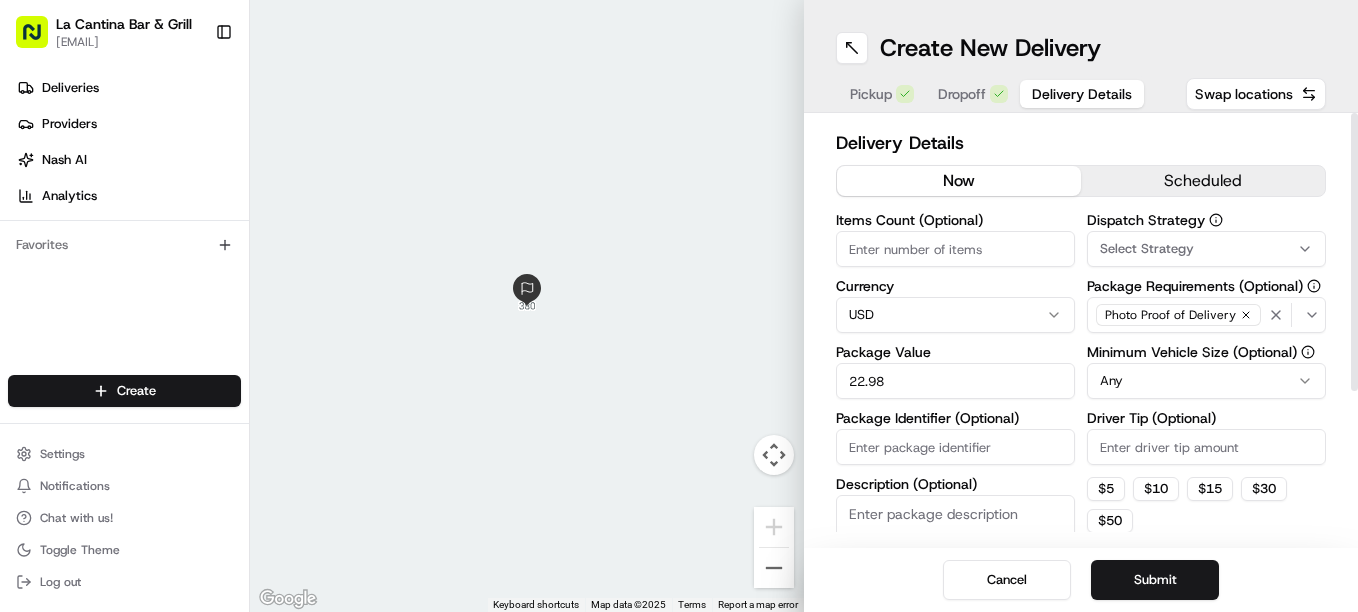 type on "22.98" 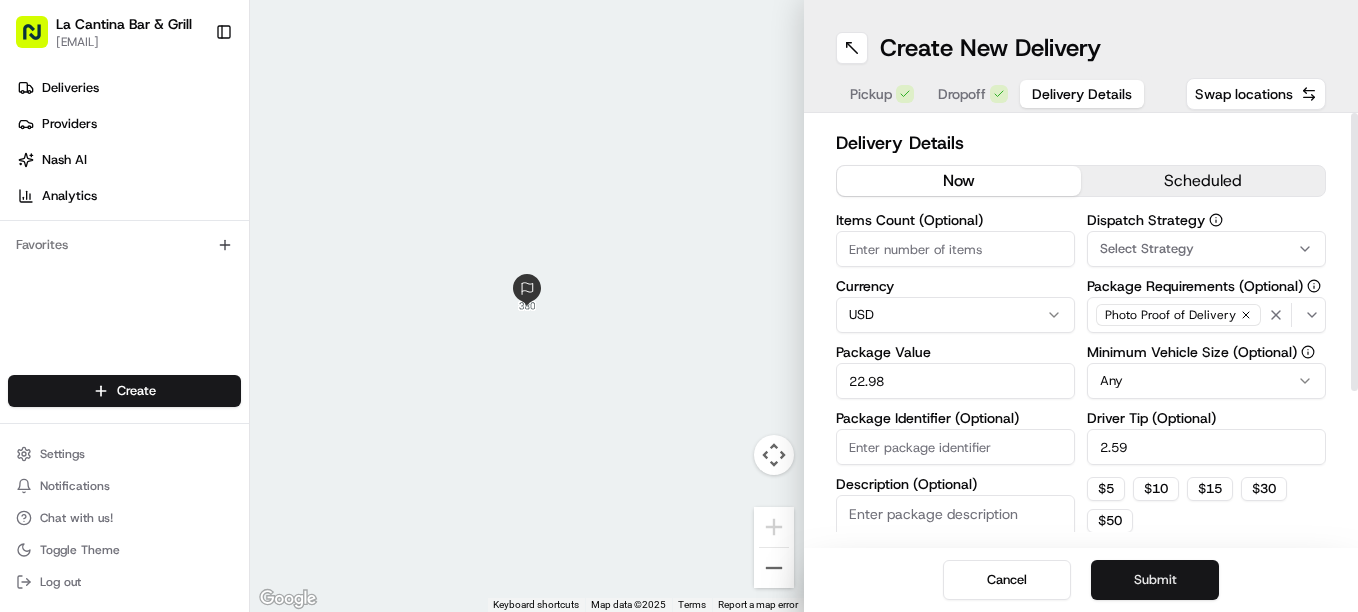 type on "2.59" 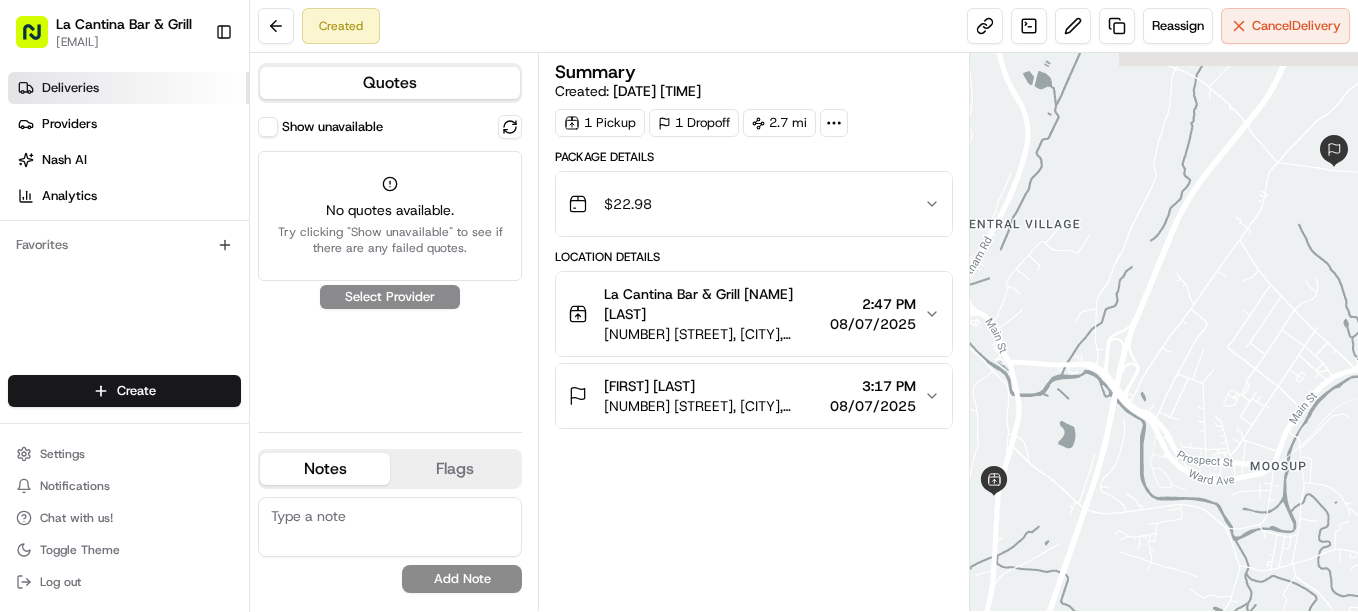 click on "Deliveries" at bounding box center [128, 88] 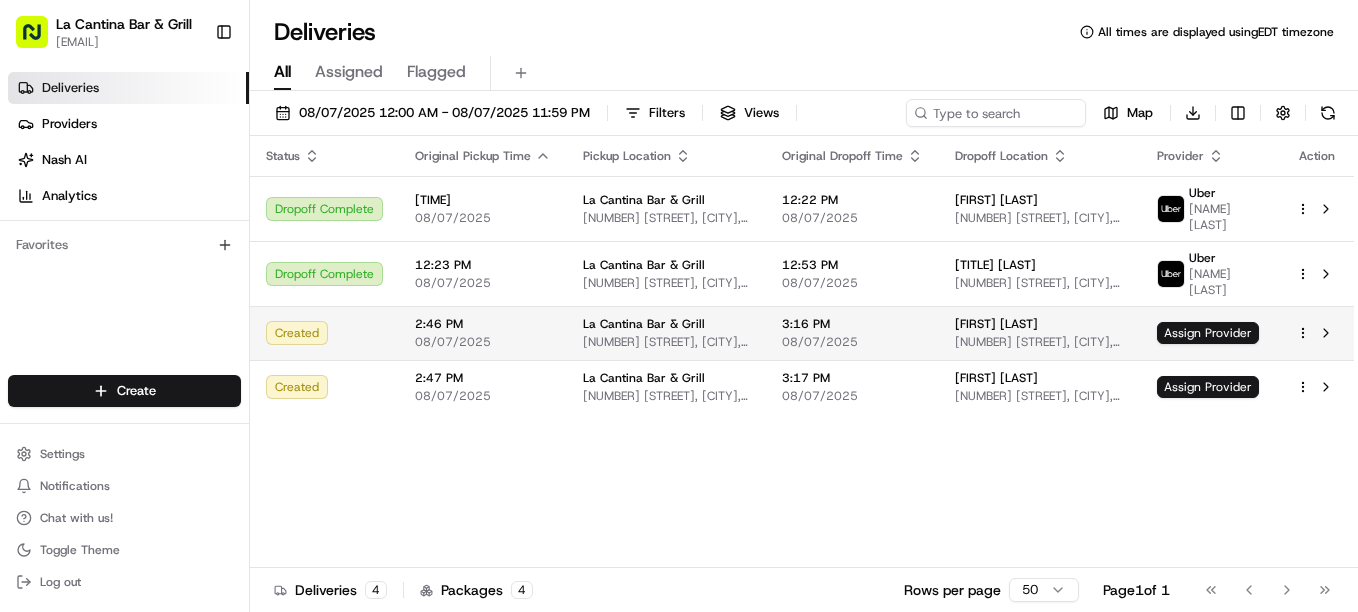 click on "[TIME] [DATE]" at bounding box center (852, 333) 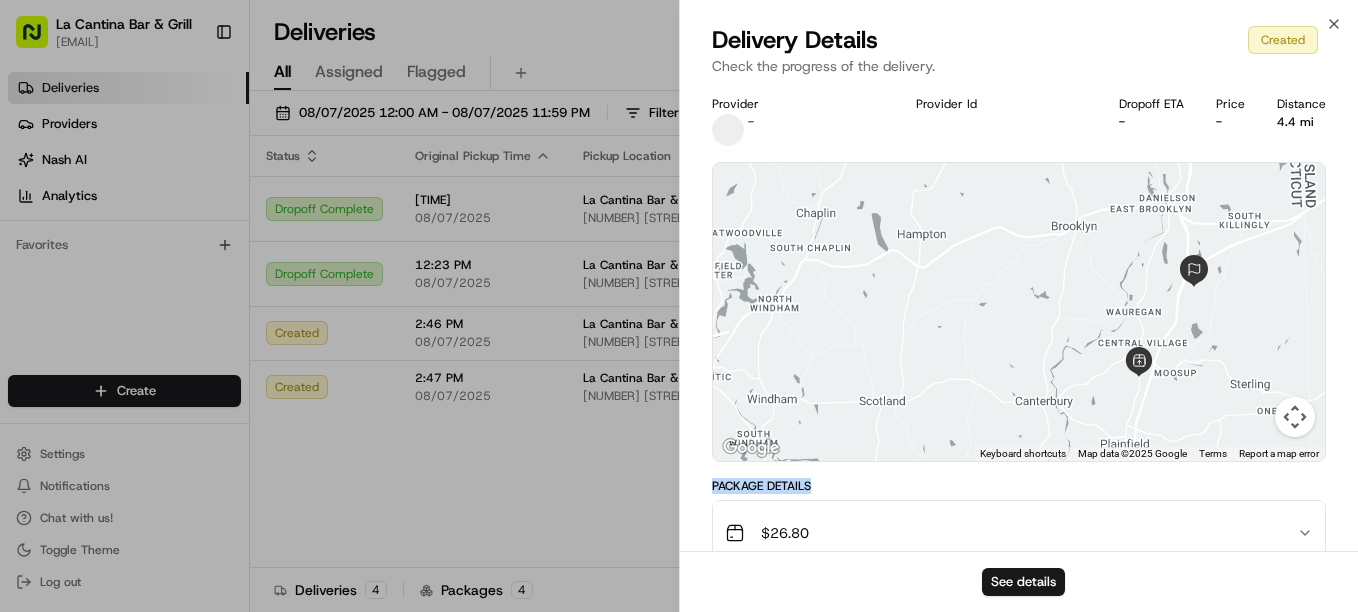 drag, startPoint x: 1332, startPoint y: 489, endPoint x: 1352, endPoint y: 409, distance: 82.46211 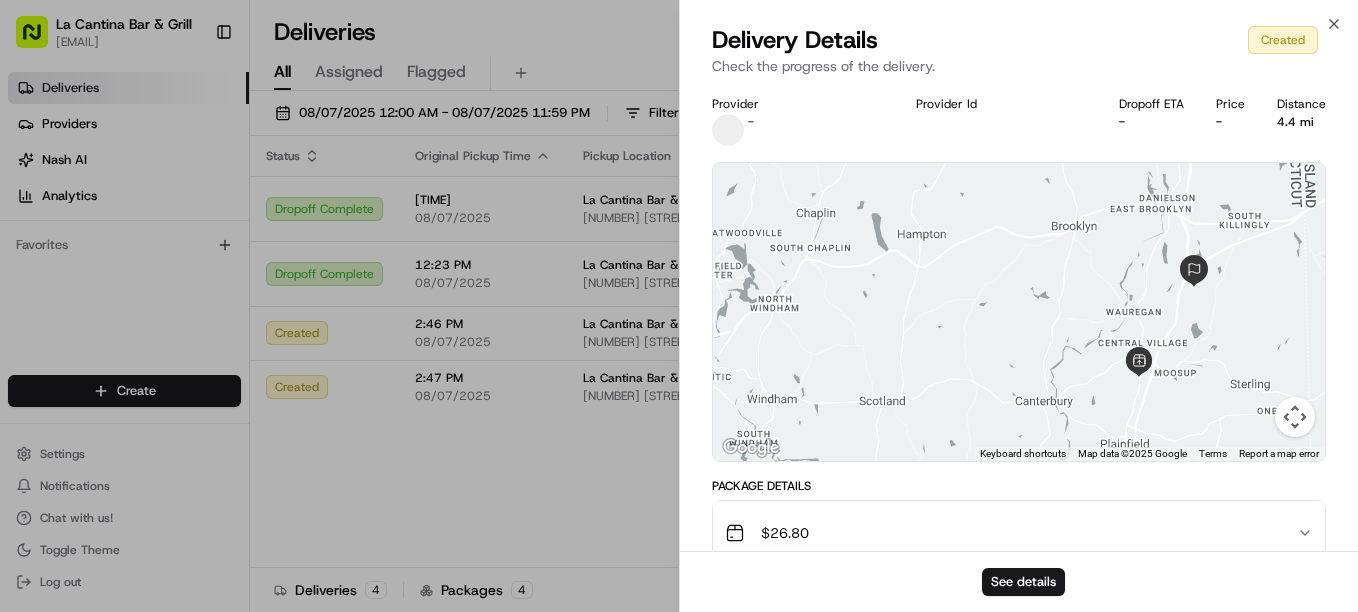 drag, startPoint x: 1352, startPoint y: 409, endPoint x: 1329, endPoint y: 469, distance: 64.25729 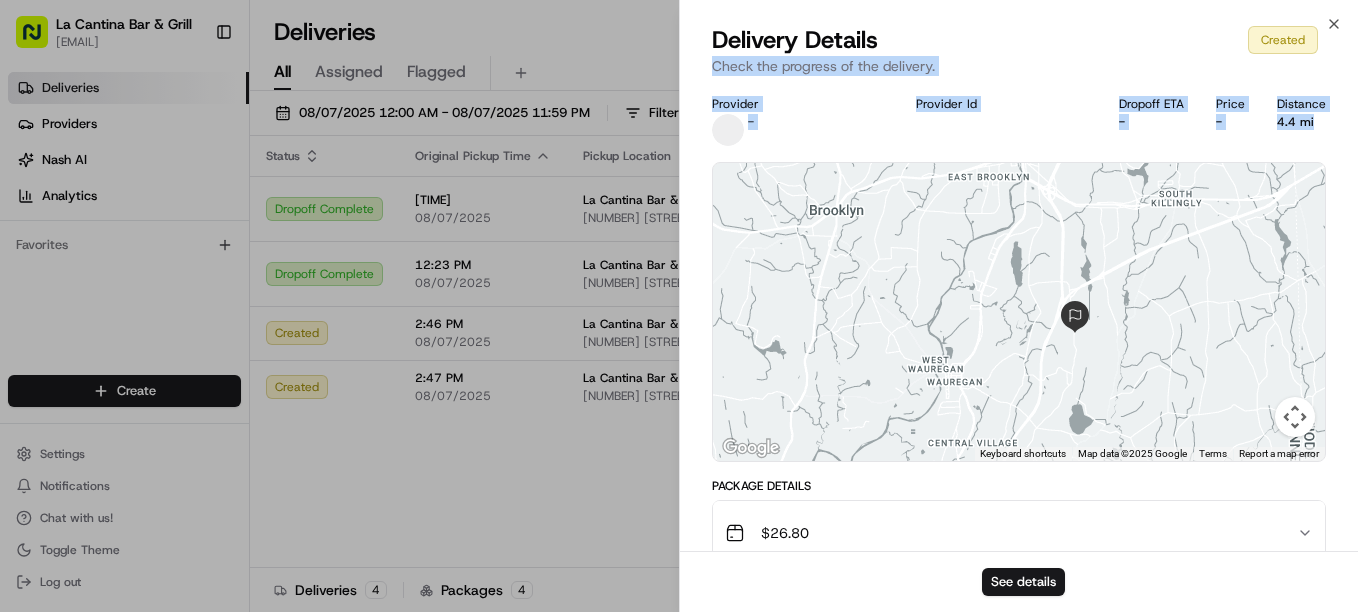 drag, startPoint x: 1348, startPoint y: 193, endPoint x: 1327, endPoint y: 47, distance: 147.50255 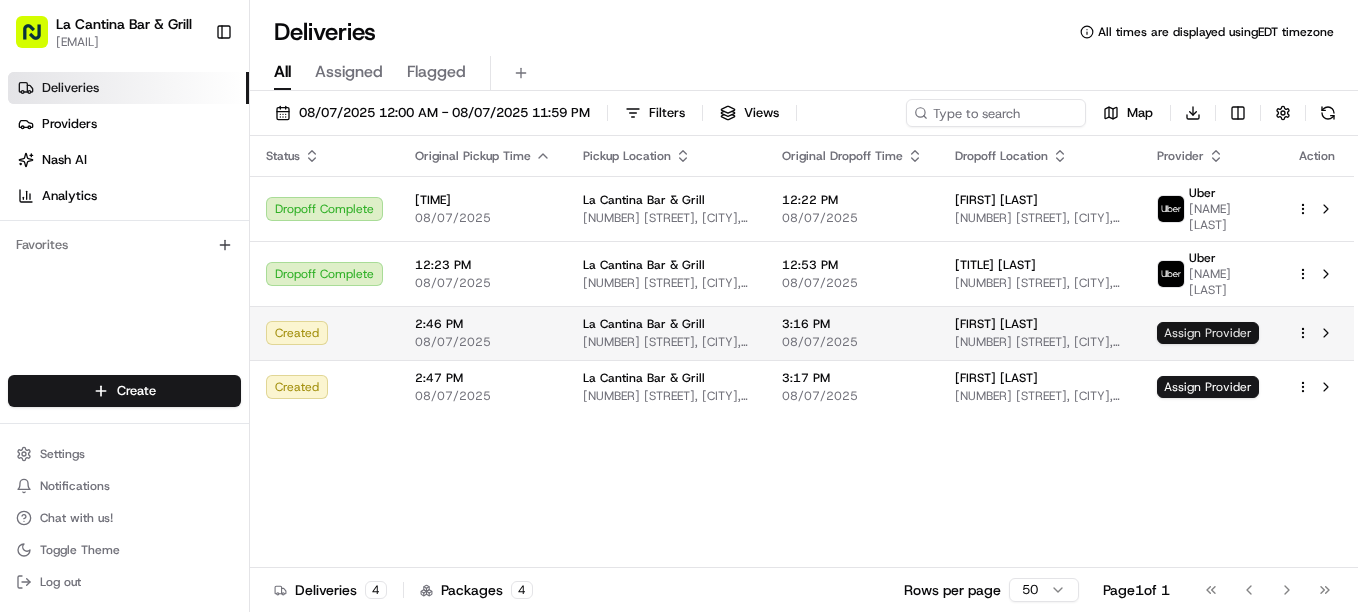 click on "Assign Provider" at bounding box center (1208, 333) 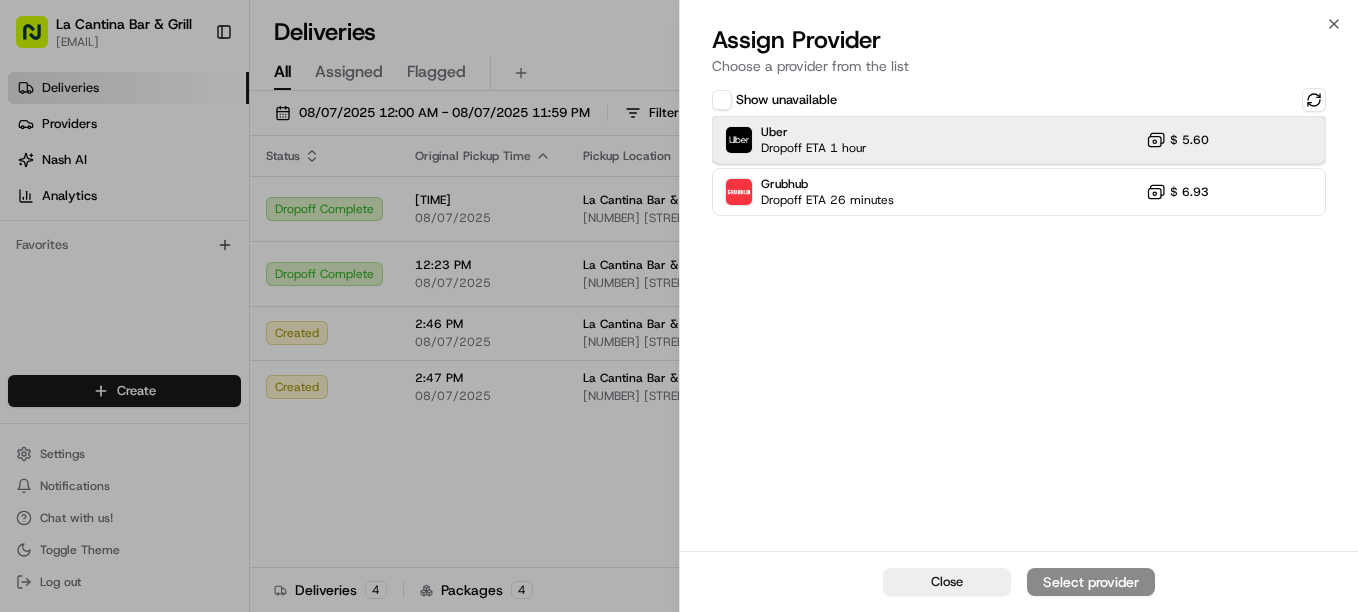 click at bounding box center [1265, 140] 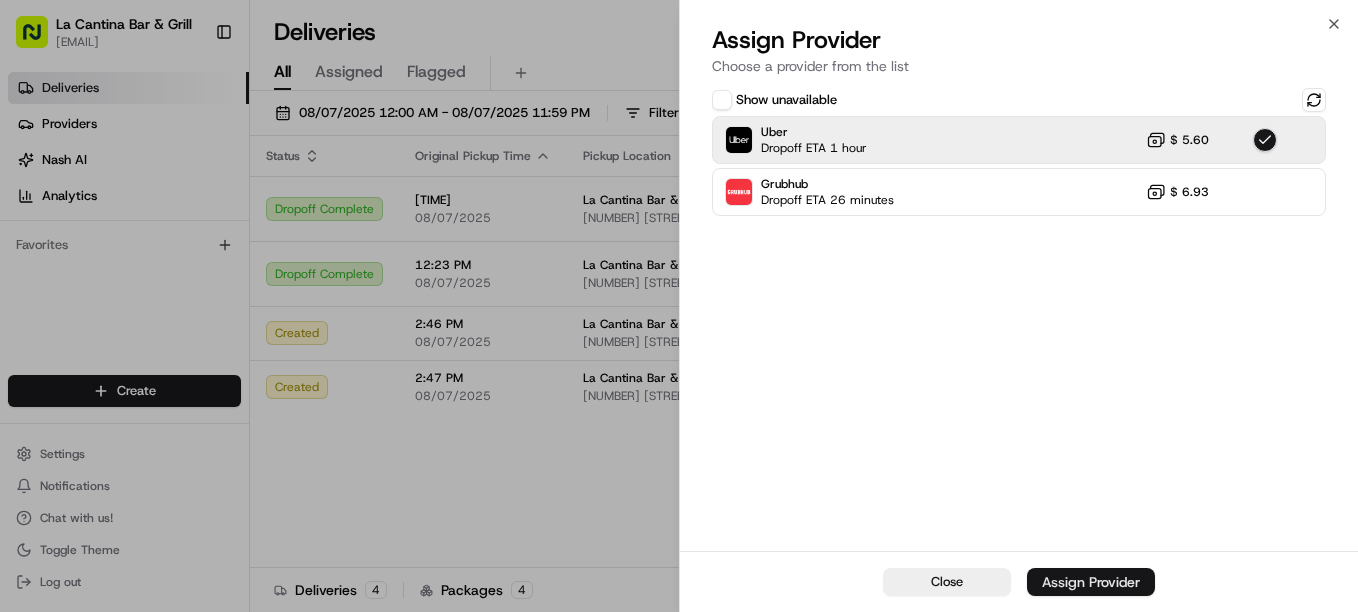 click on "Assign Provider" at bounding box center (1091, 582) 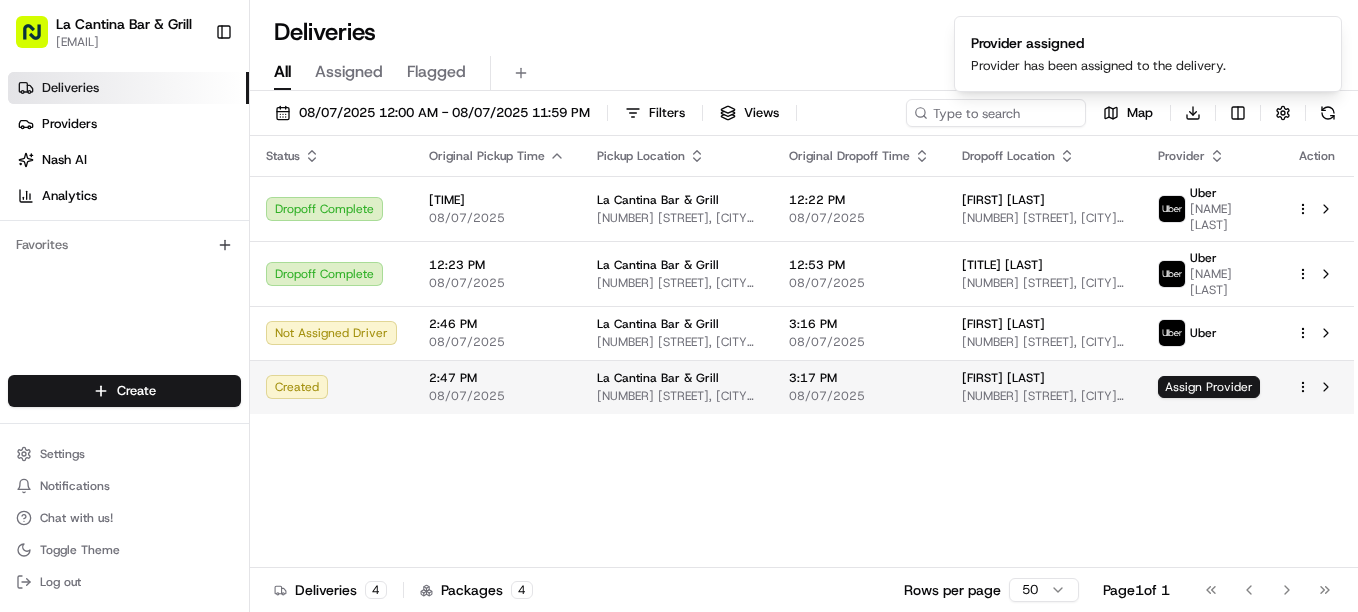 click on "Assign Provider" at bounding box center [1211, 387] 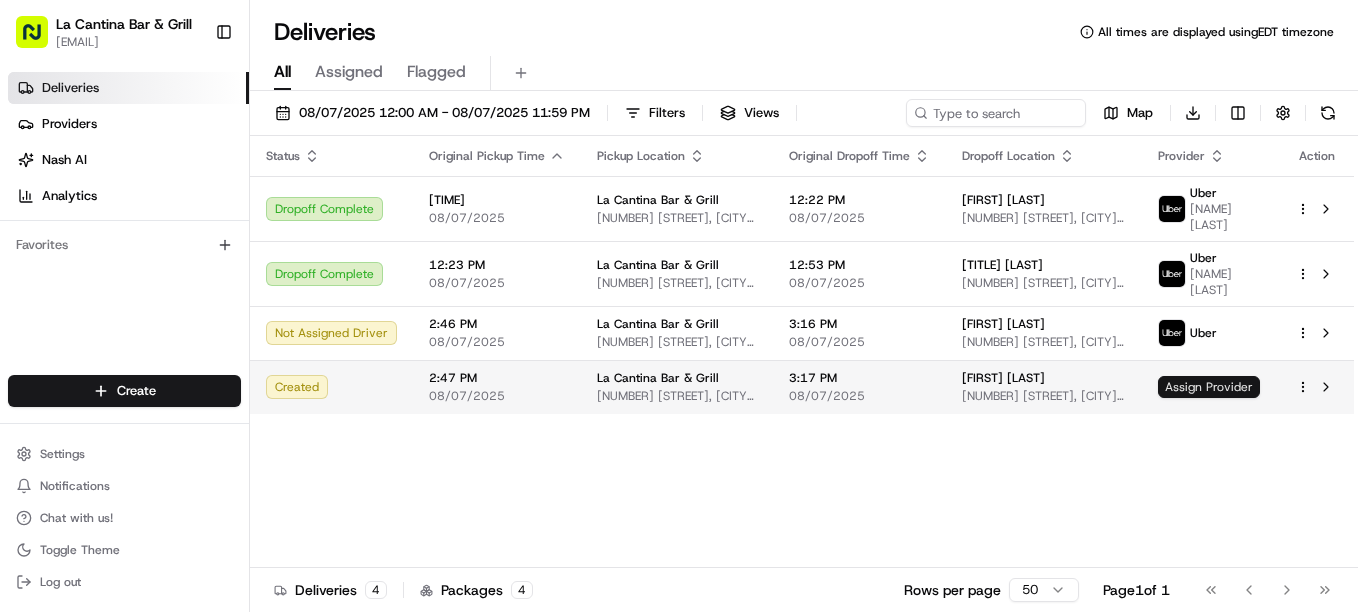 click on "Assign Provider" at bounding box center (1209, 387) 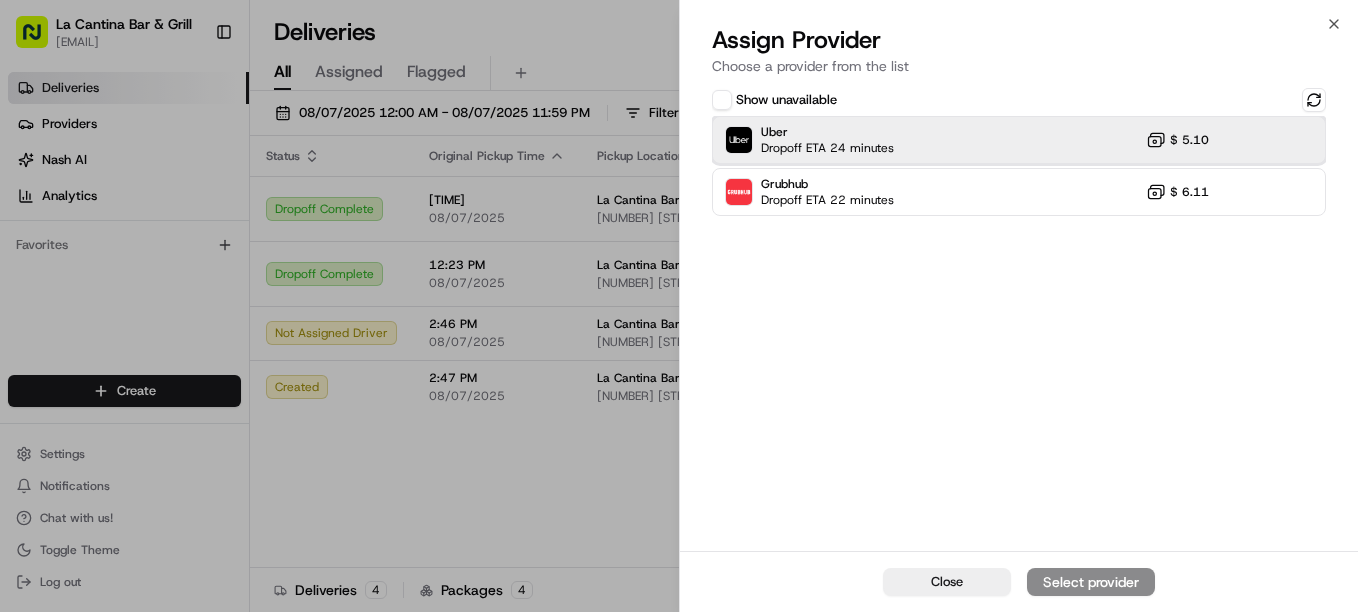 click on "Uber Dropoff ETA   24 minutes $   5.10" at bounding box center (1019, 140) 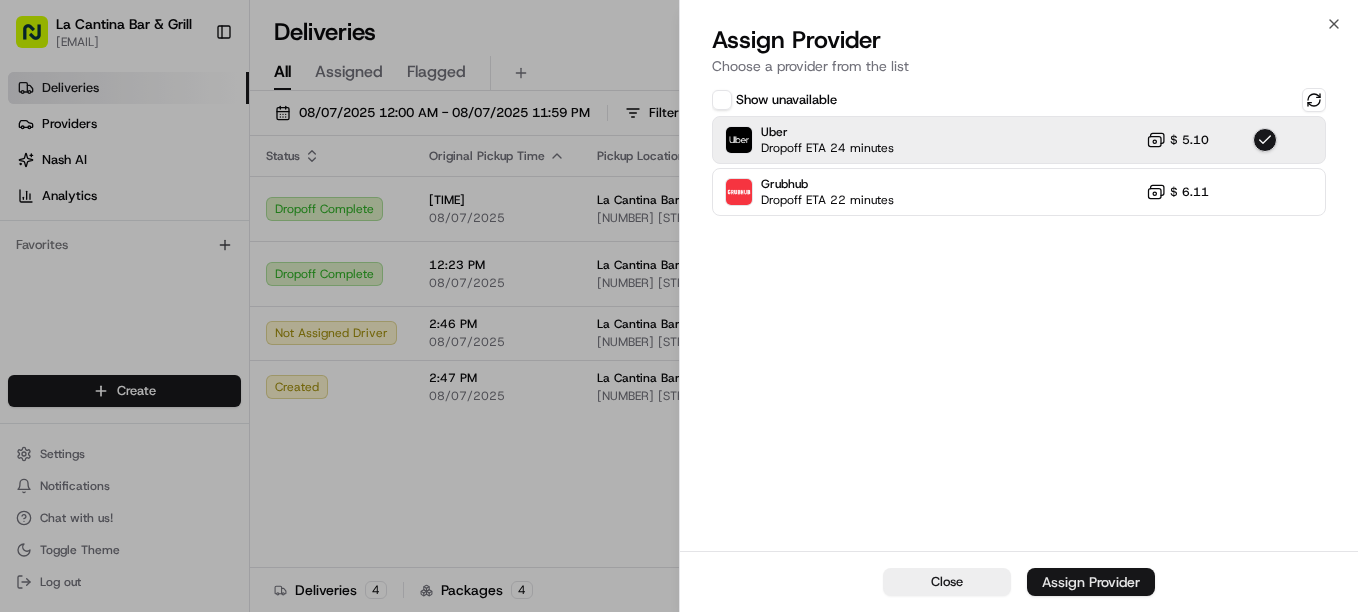 click on "Assign Provider" at bounding box center [1091, 582] 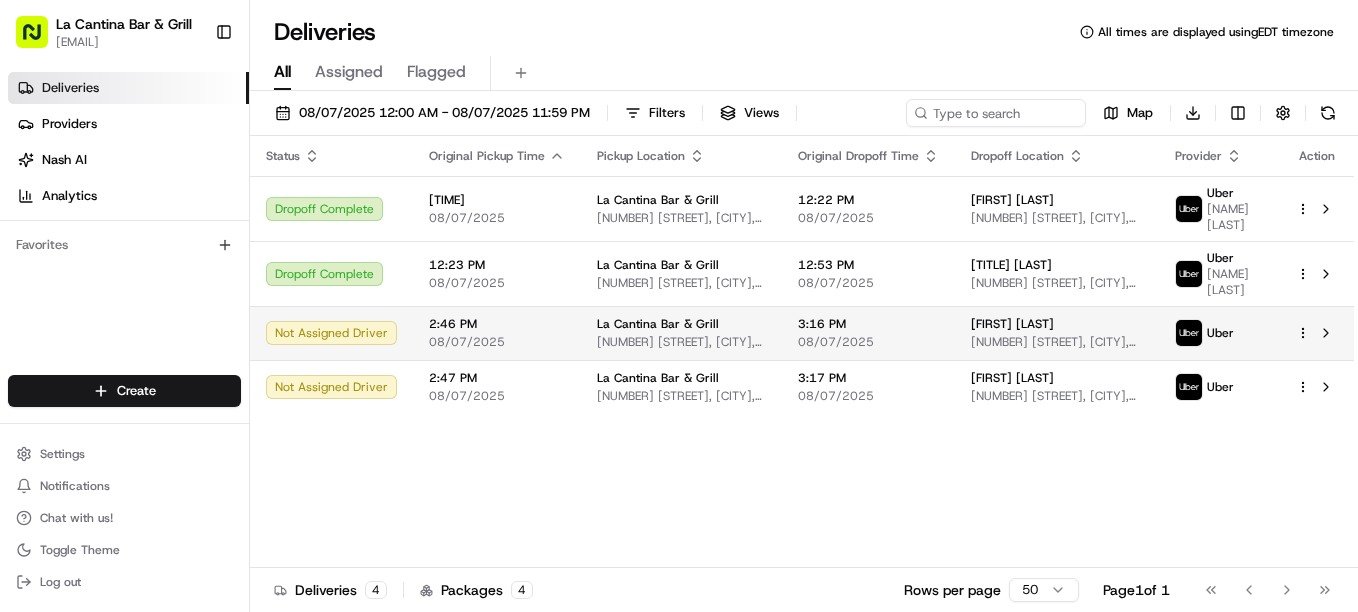 click on "08/07/2025" at bounding box center (868, 342) 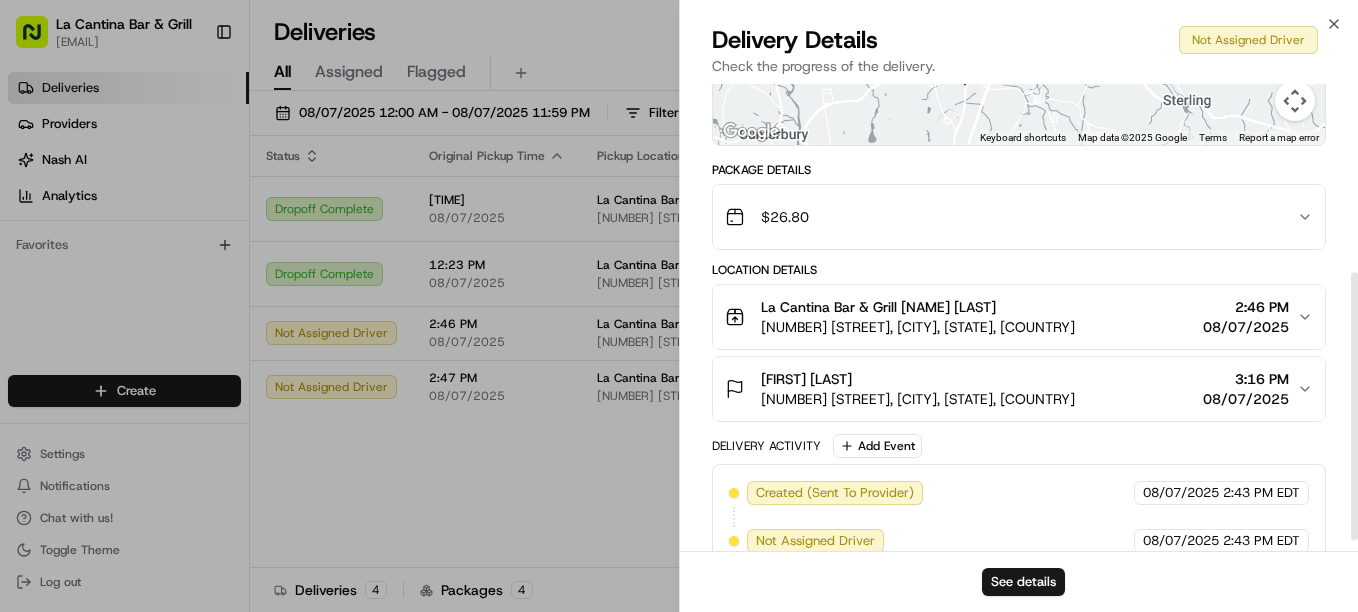scroll, scrollTop: 347, scrollLeft: 0, axis: vertical 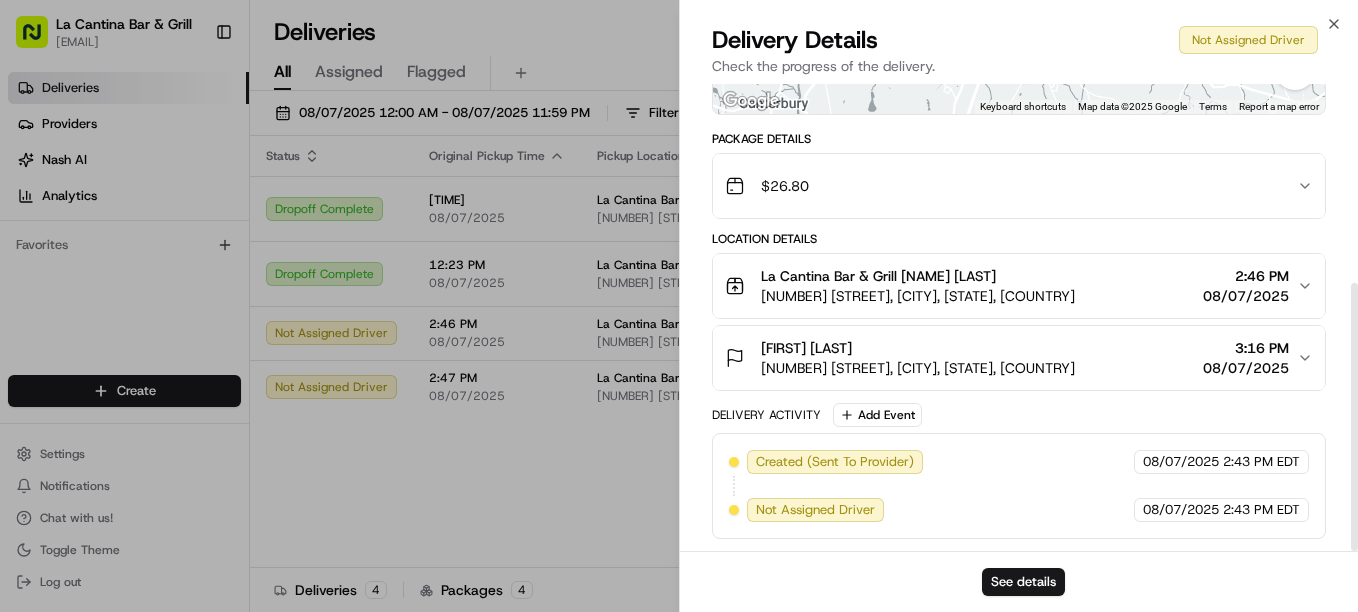 click on "[FIRST] [LAST] [NUMBER] [STREET], [CITY], [STATE], [COUNTRY] [TIME] [DATE]" at bounding box center (1011, 358) 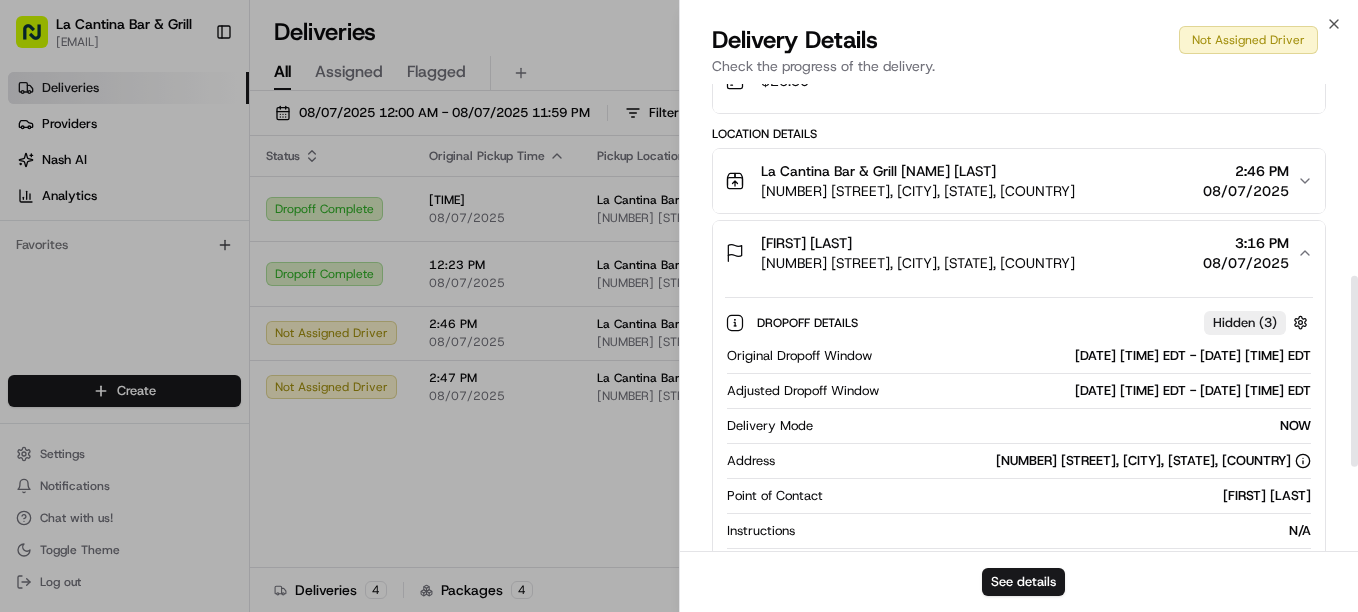 scroll, scrollTop: 547, scrollLeft: 0, axis: vertical 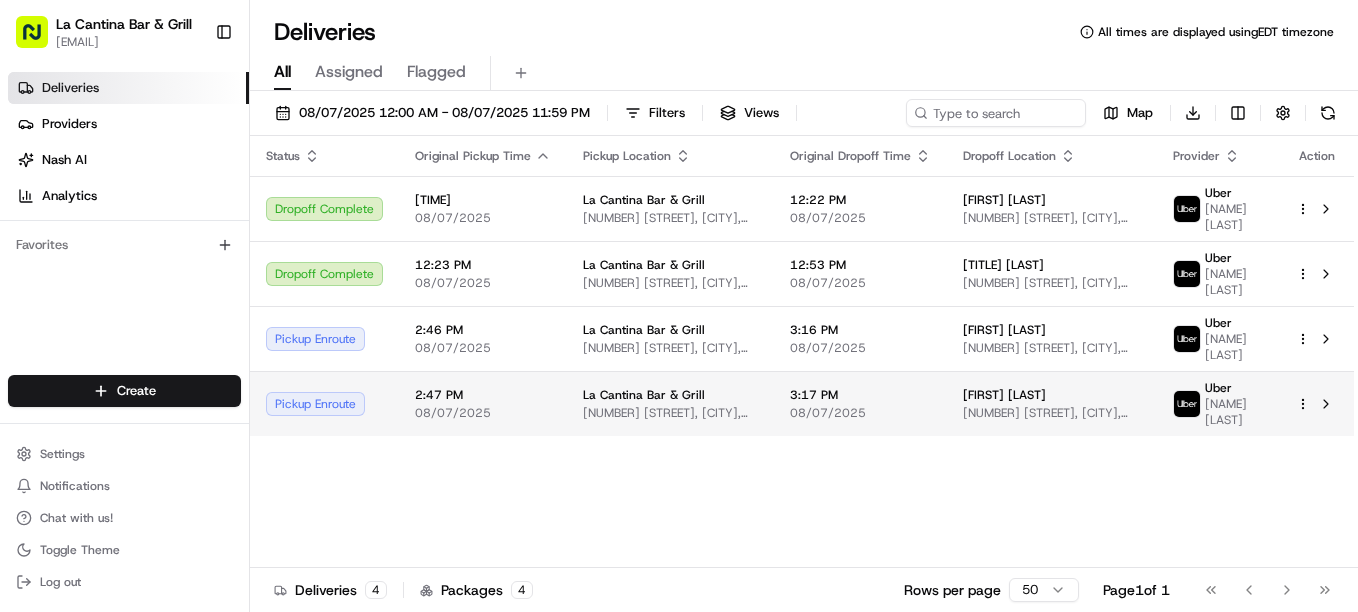 click on "La Cantina Bar & Grill [NUMBER] [STREET], [CITY], [STATE], [COUNTRY]" at bounding box center (670, 403) 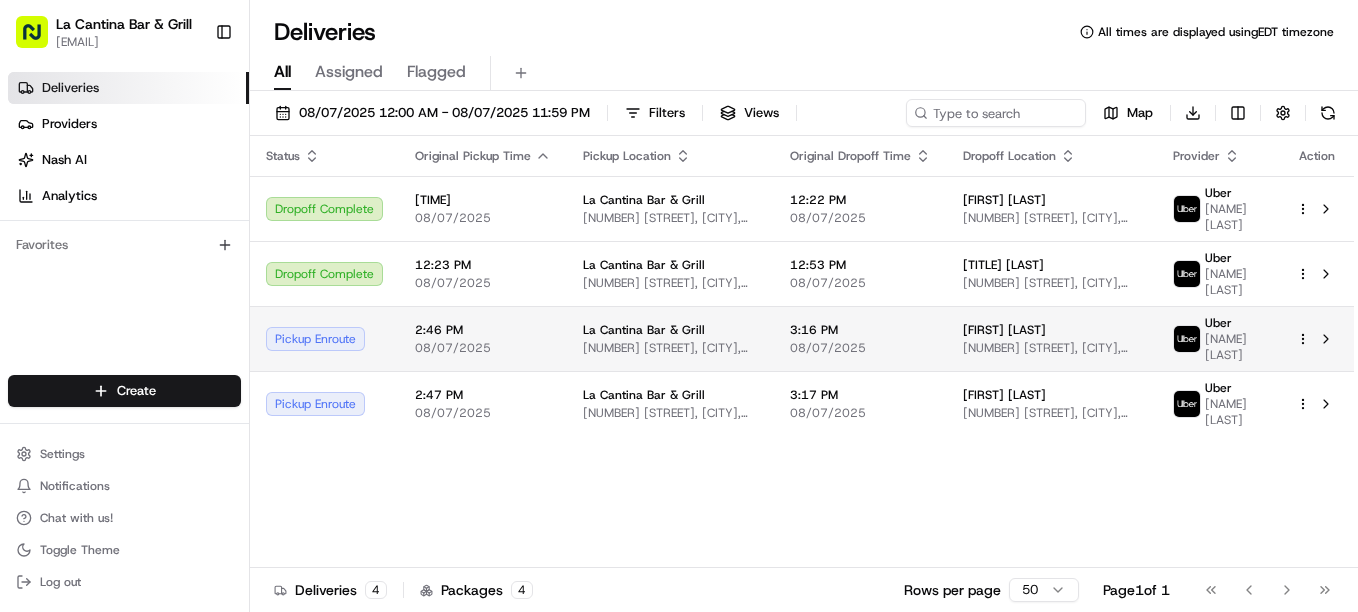 click on "3:16 PM" at bounding box center [860, 330] 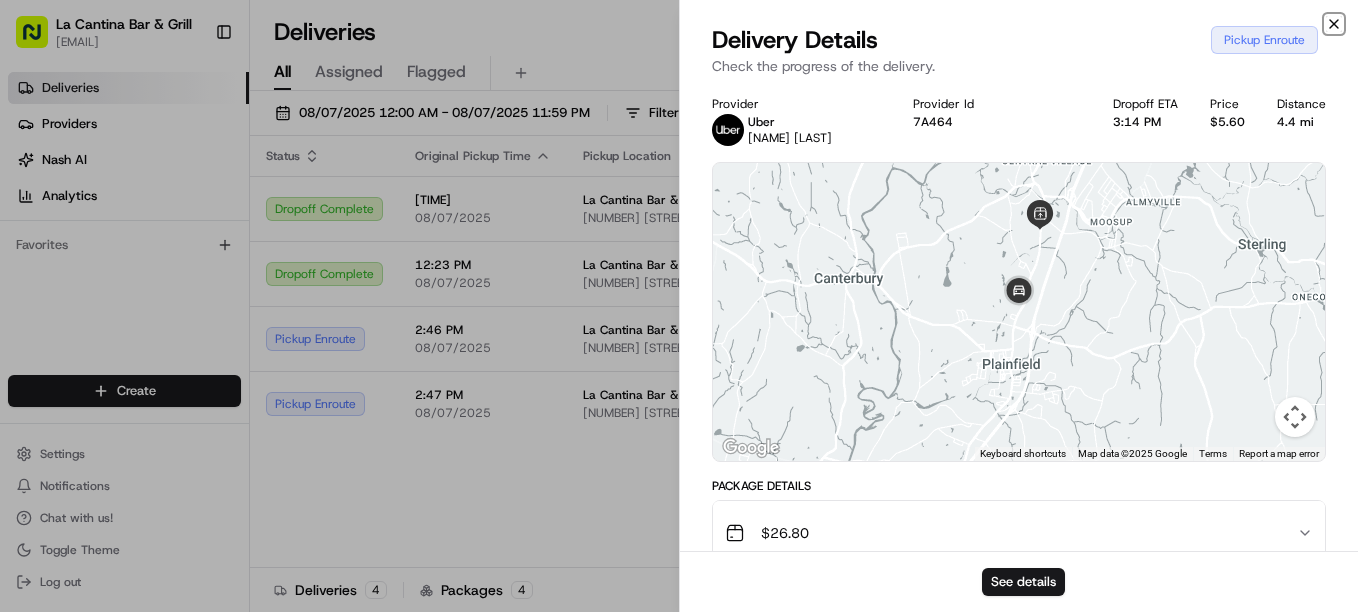 click 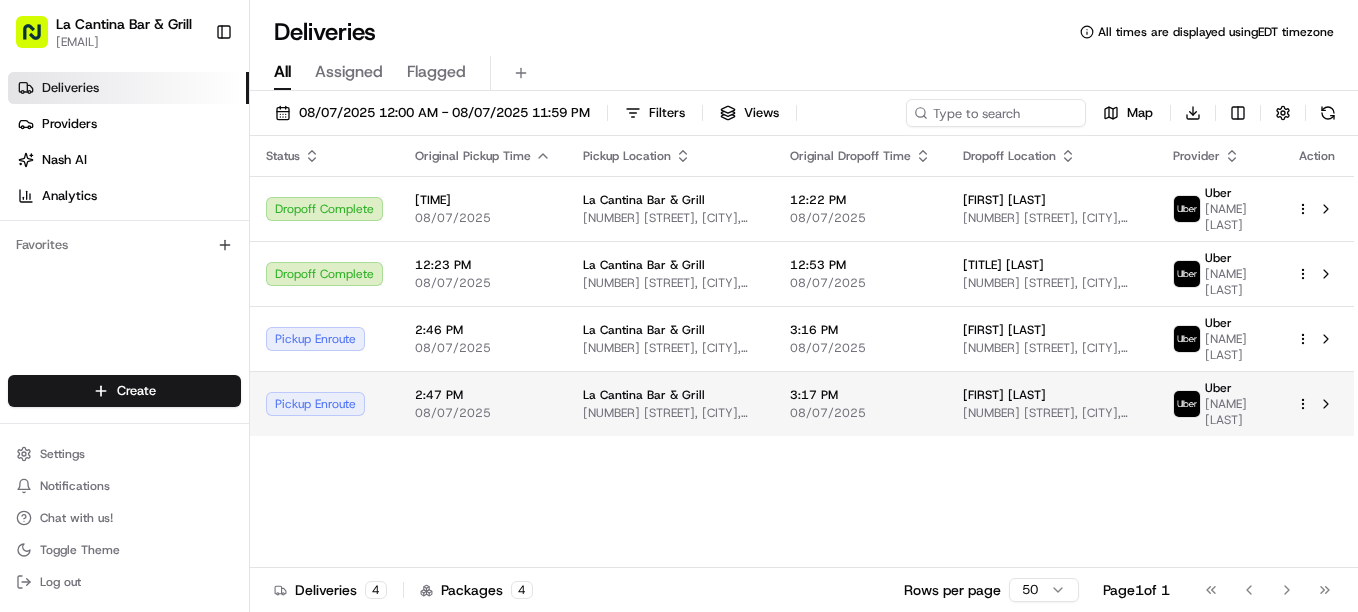 click on "[TIME] [DATE]" at bounding box center (860, 403) 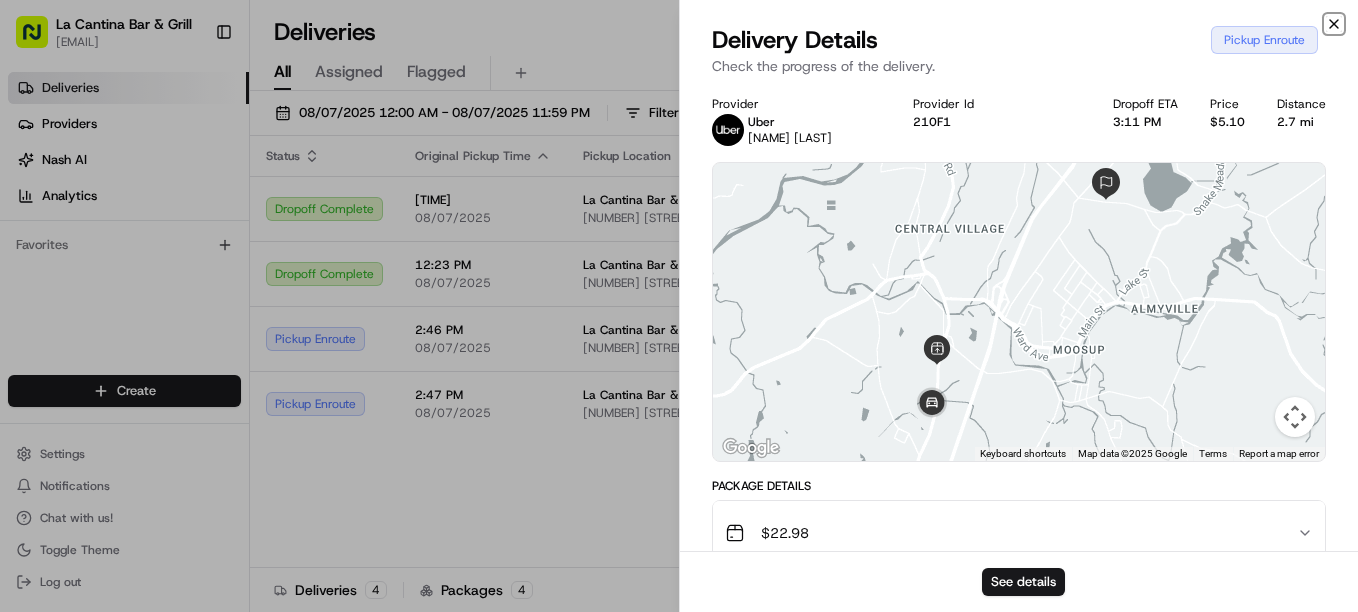 click 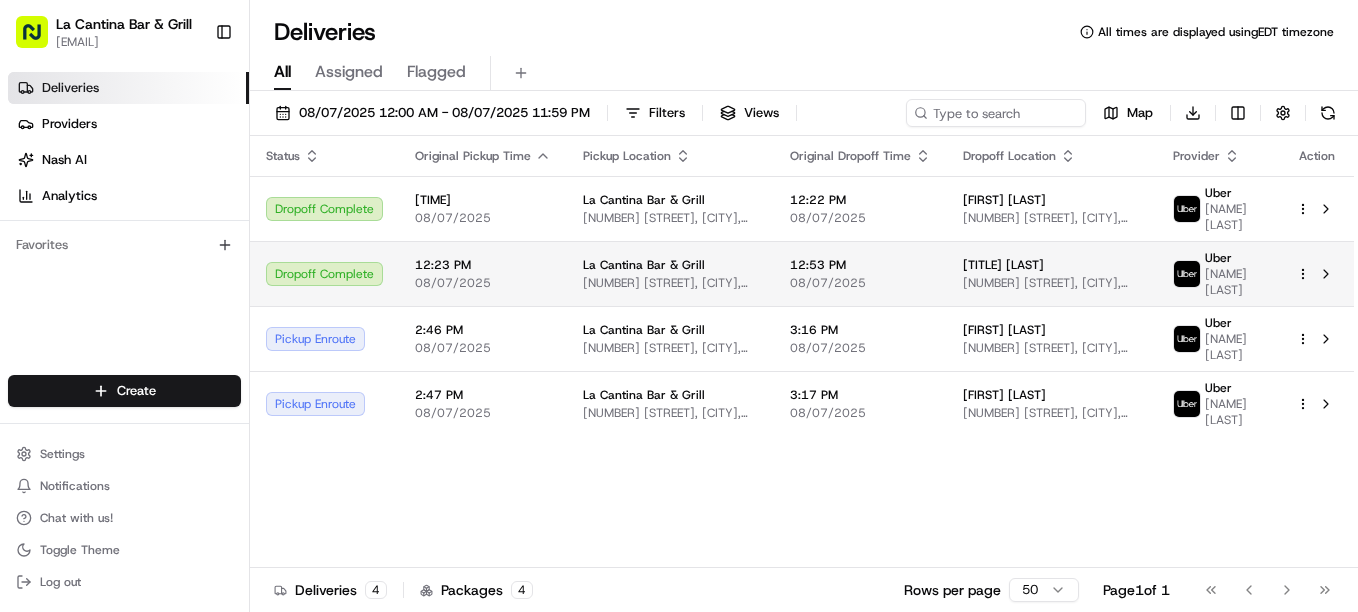 click on "12:53 PM" at bounding box center [860, 265] 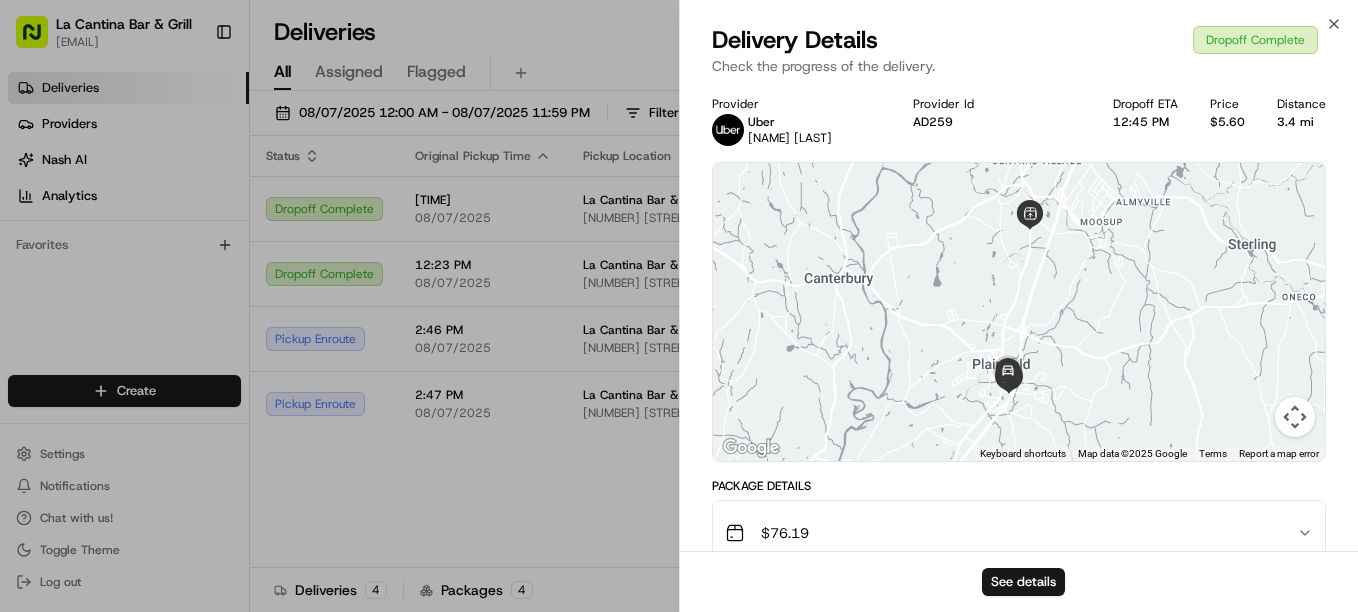 click on "$ 76.19" at bounding box center [1011, 533] 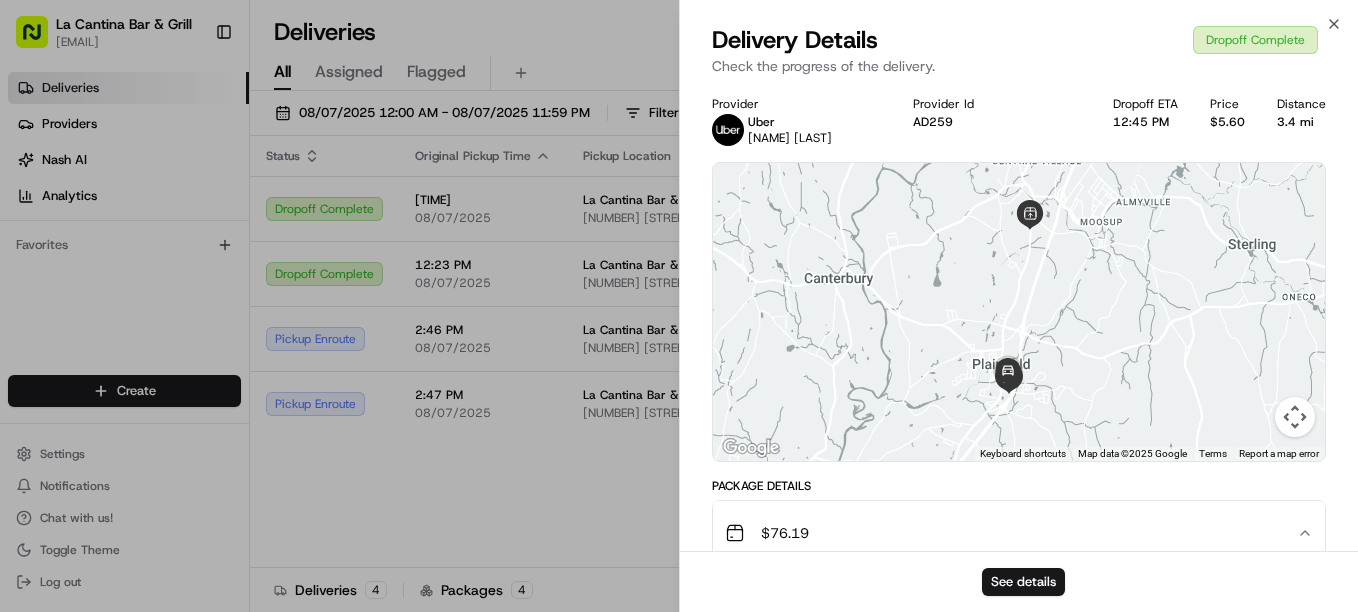 click on "$ 76.19" at bounding box center [1011, 533] 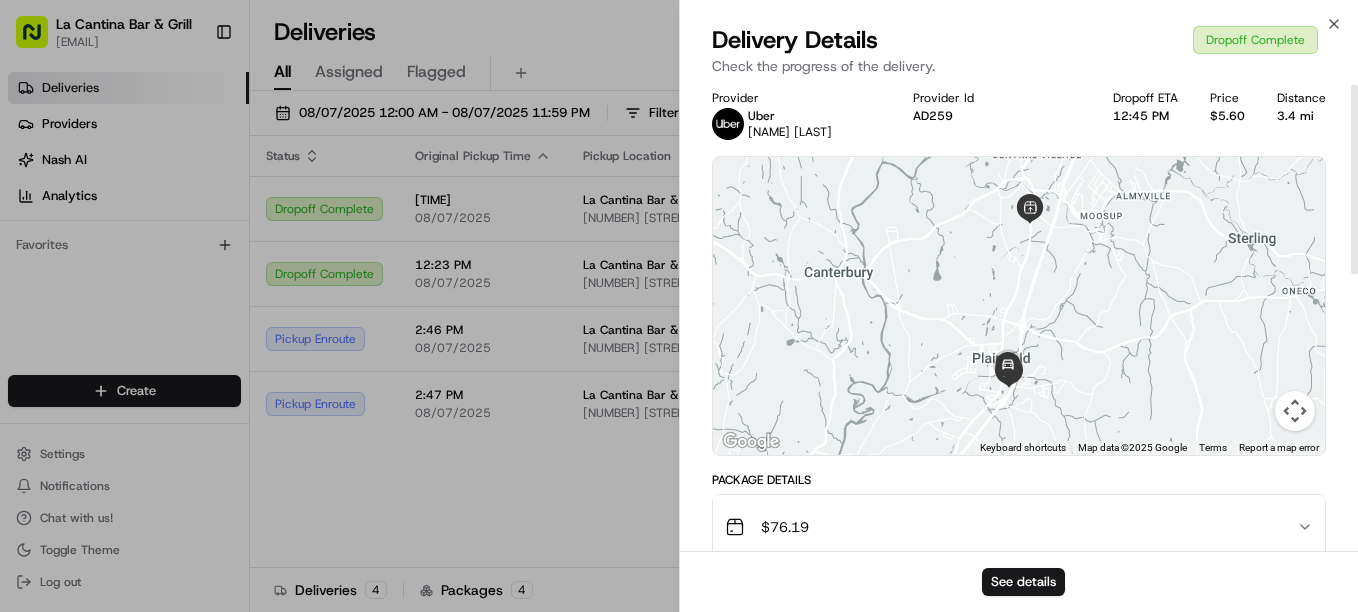 scroll, scrollTop: 0, scrollLeft: 0, axis: both 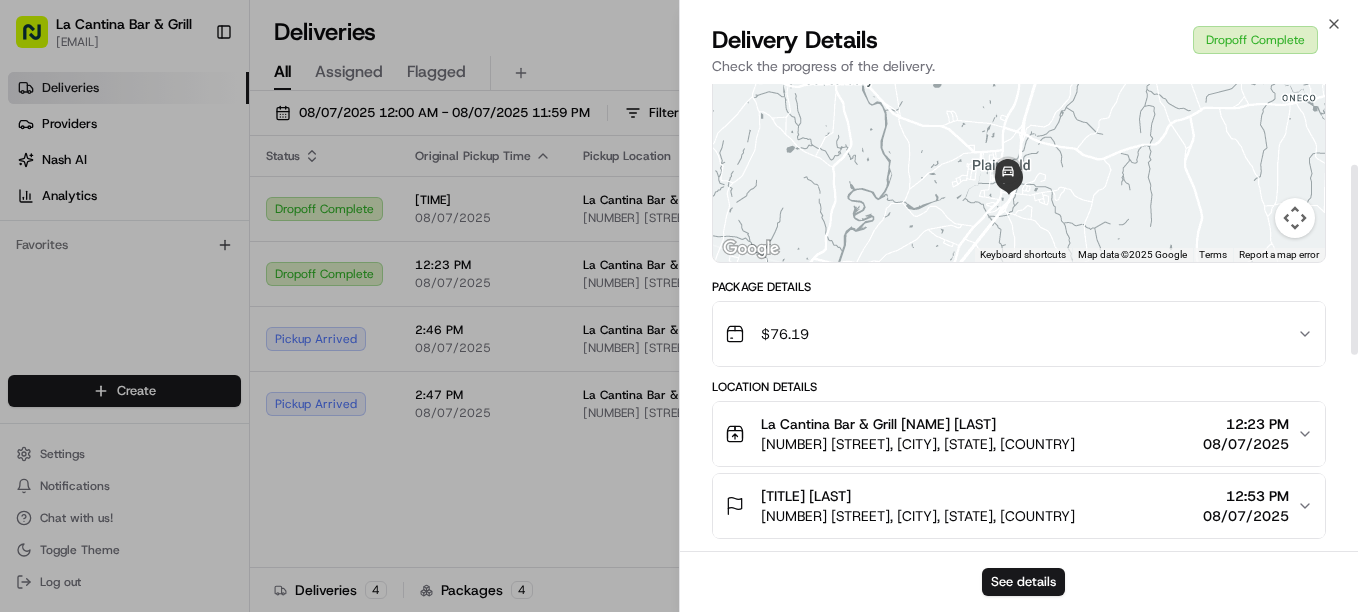 drag, startPoint x: 1357, startPoint y: 245, endPoint x: 1361, endPoint y: 326, distance: 81.09871 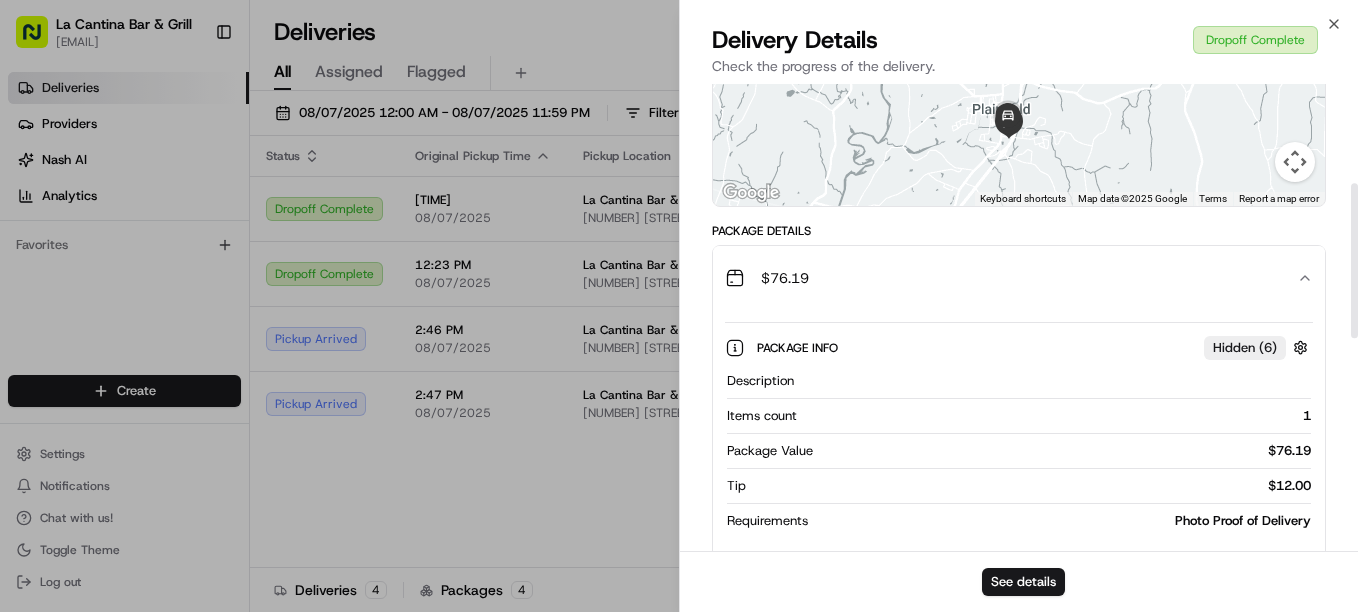 scroll, scrollTop: 299, scrollLeft: 0, axis: vertical 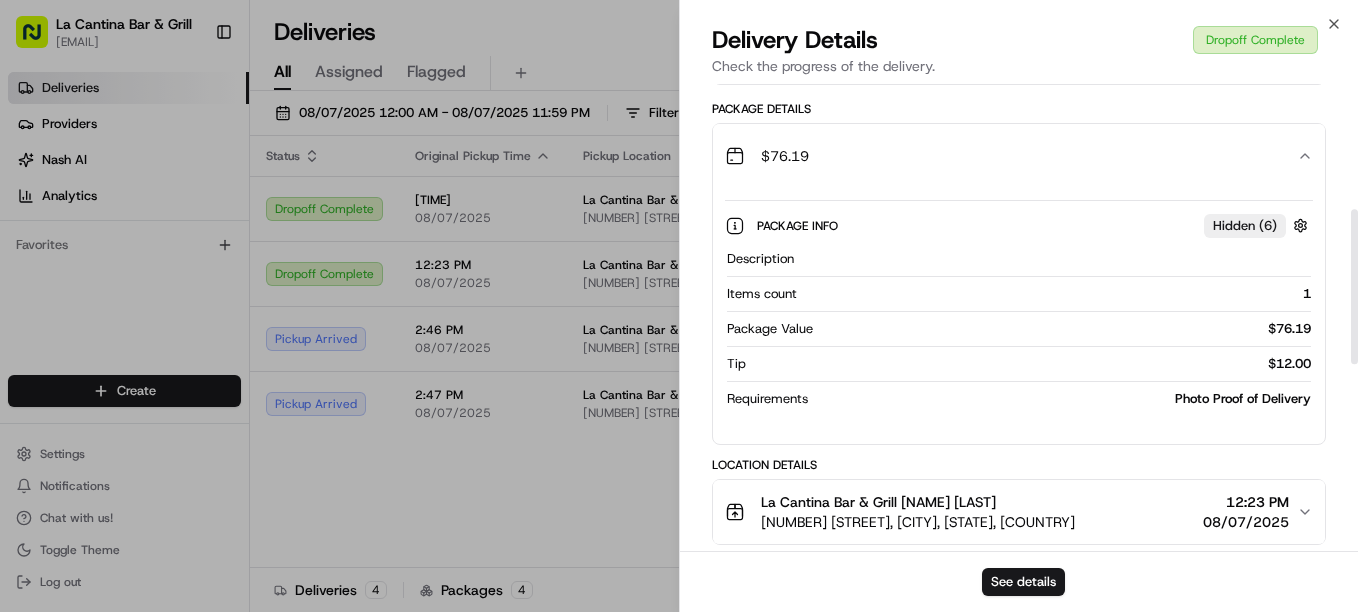 drag, startPoint x: 1356, startPoint y: 324, endPoint x: 1361, endPoint y: 350, distance: 26.476404 